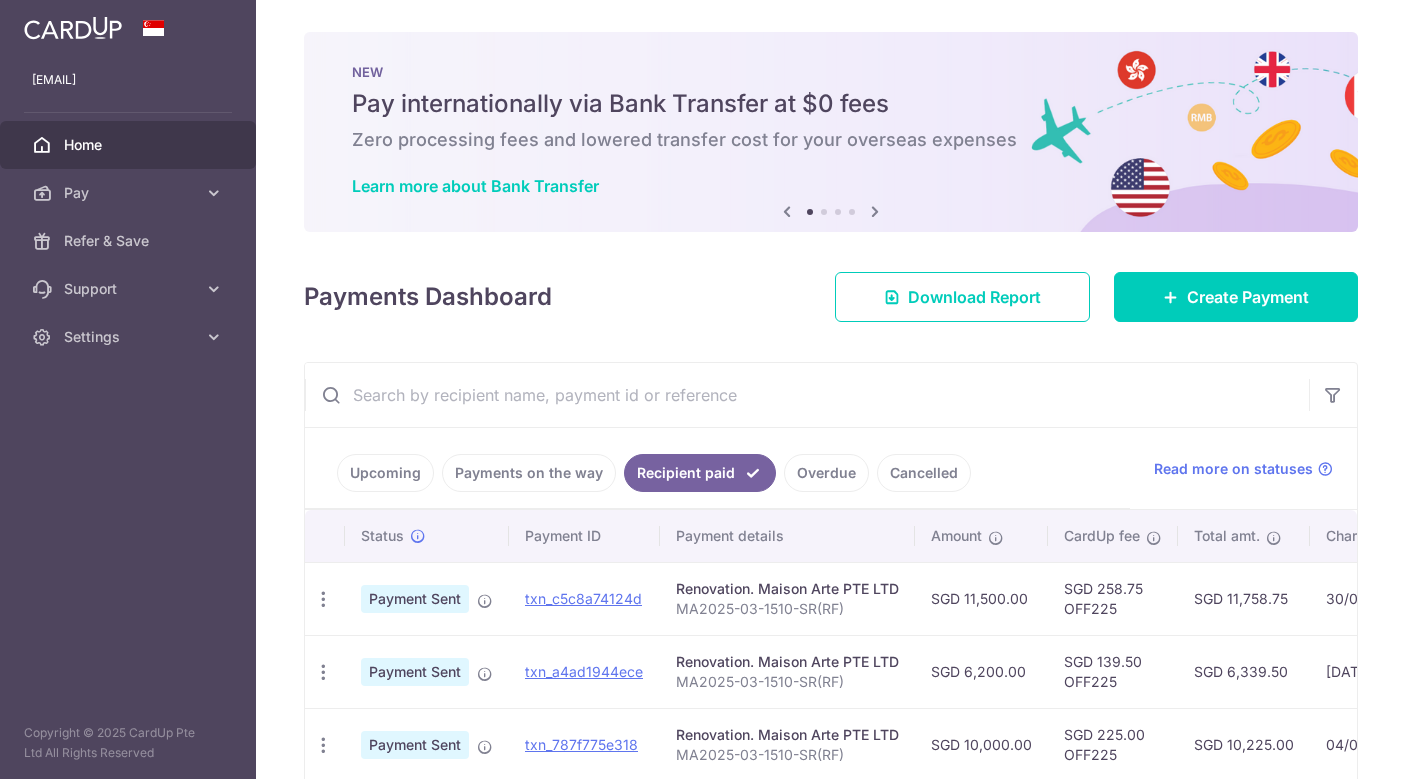 scroll, scrollTop: 0, scrollLeft: 0, axis: both 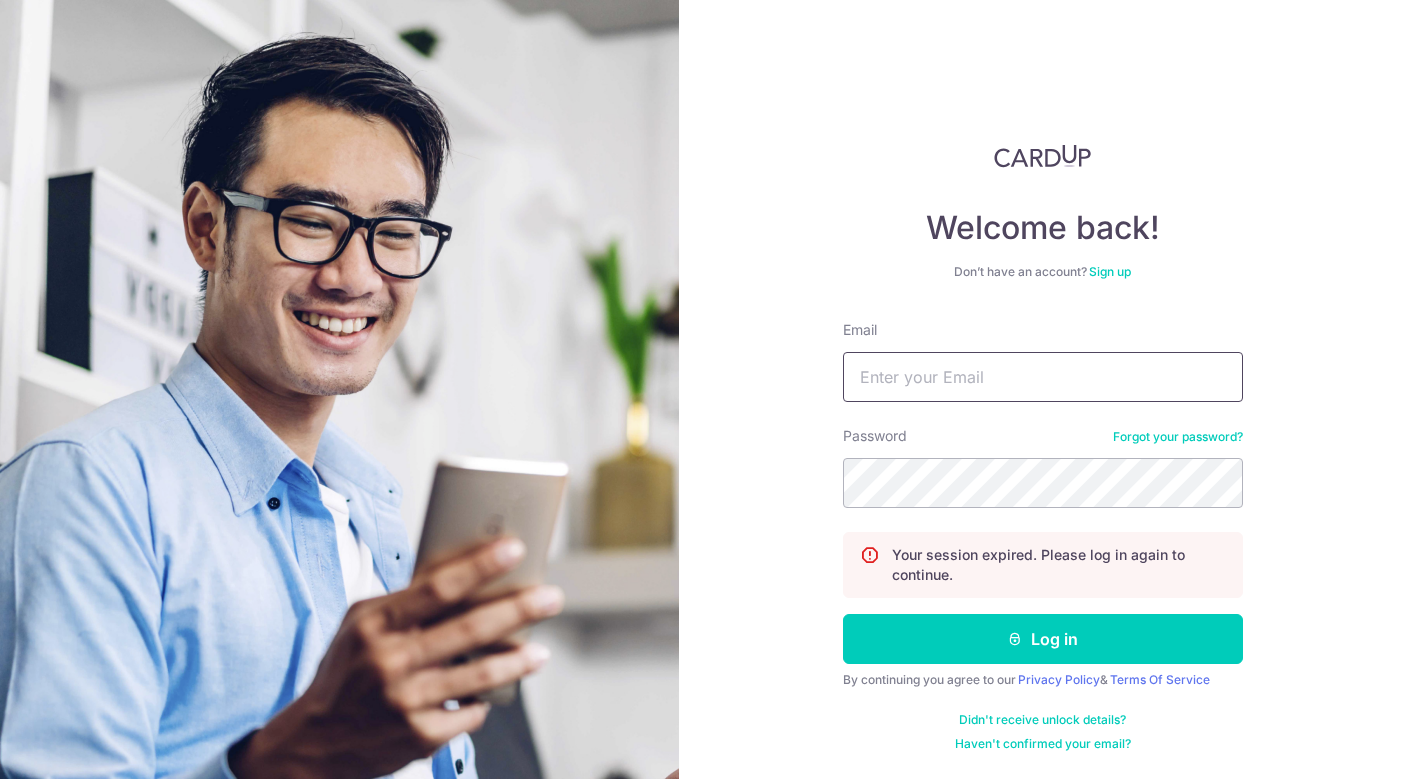 click on "Email" at bounding box center (1043, 377) 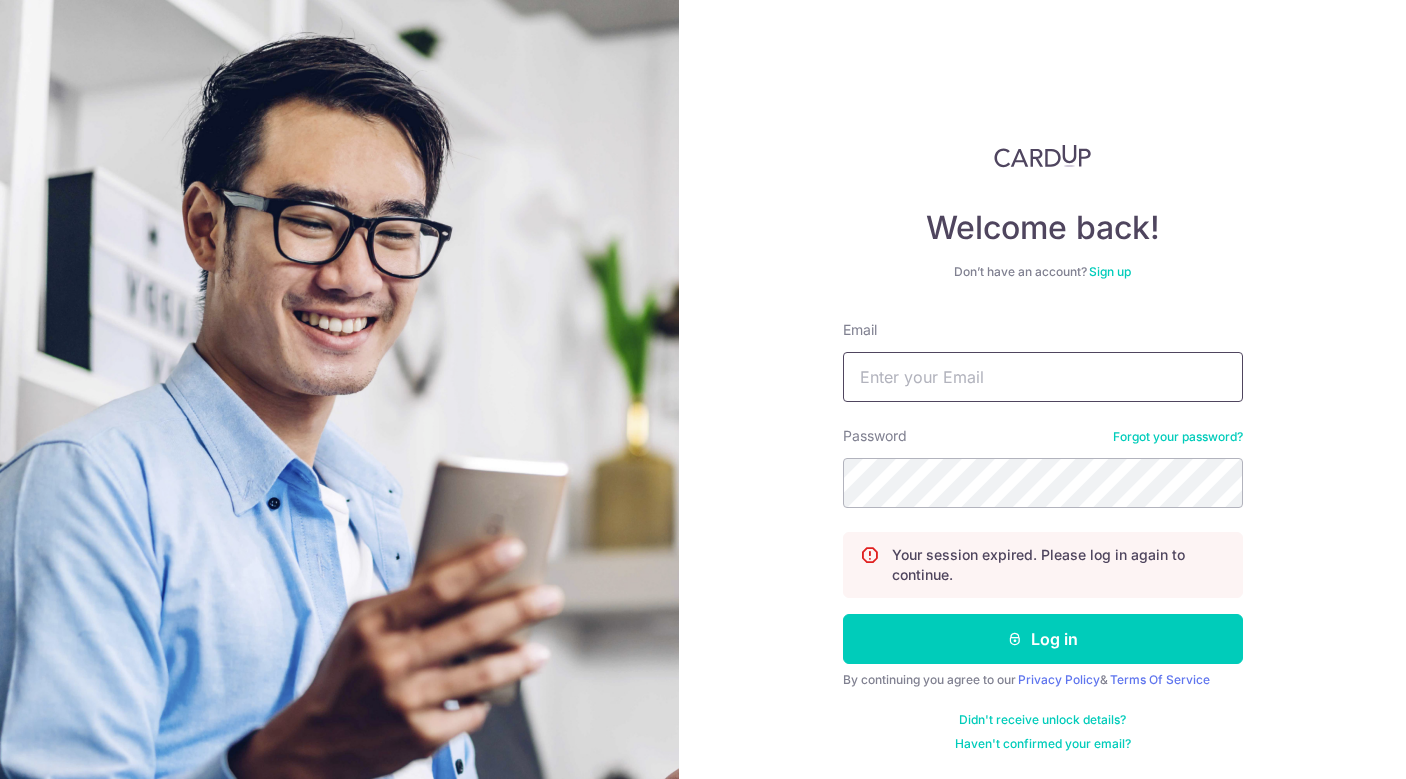 type on "[EMAIL]" 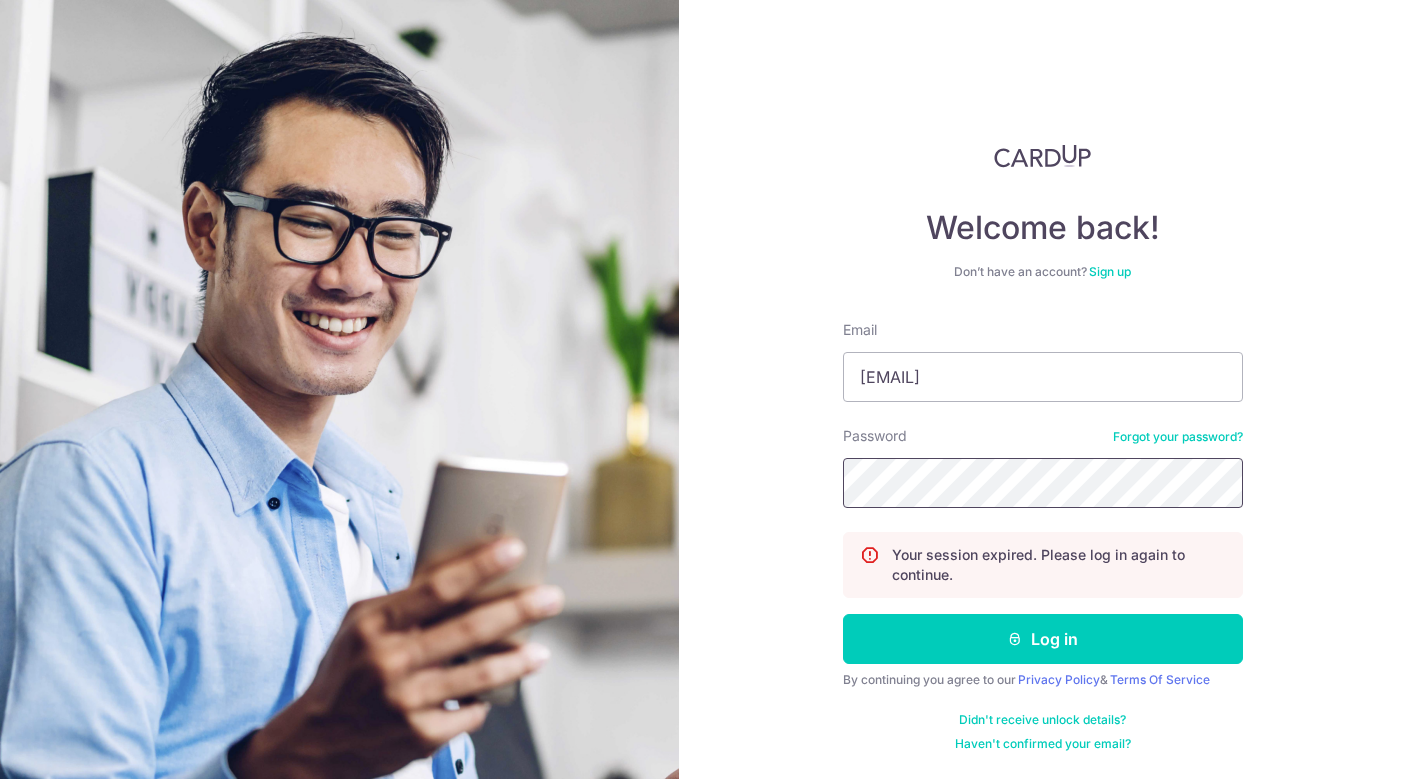 click on "Log in" at bounding box center [1043, 639] 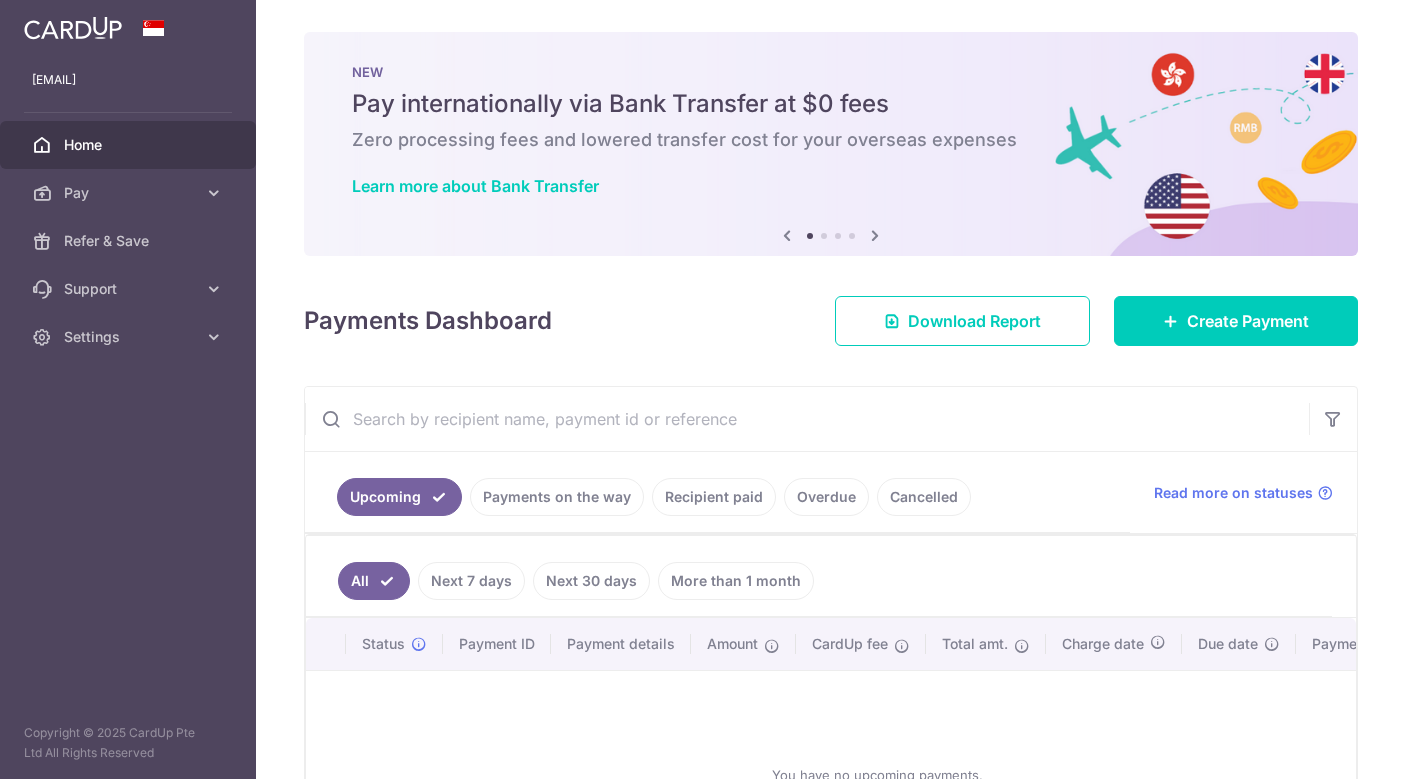 scroll, scrollTop: 0, scrollLeft: 0, axis: both 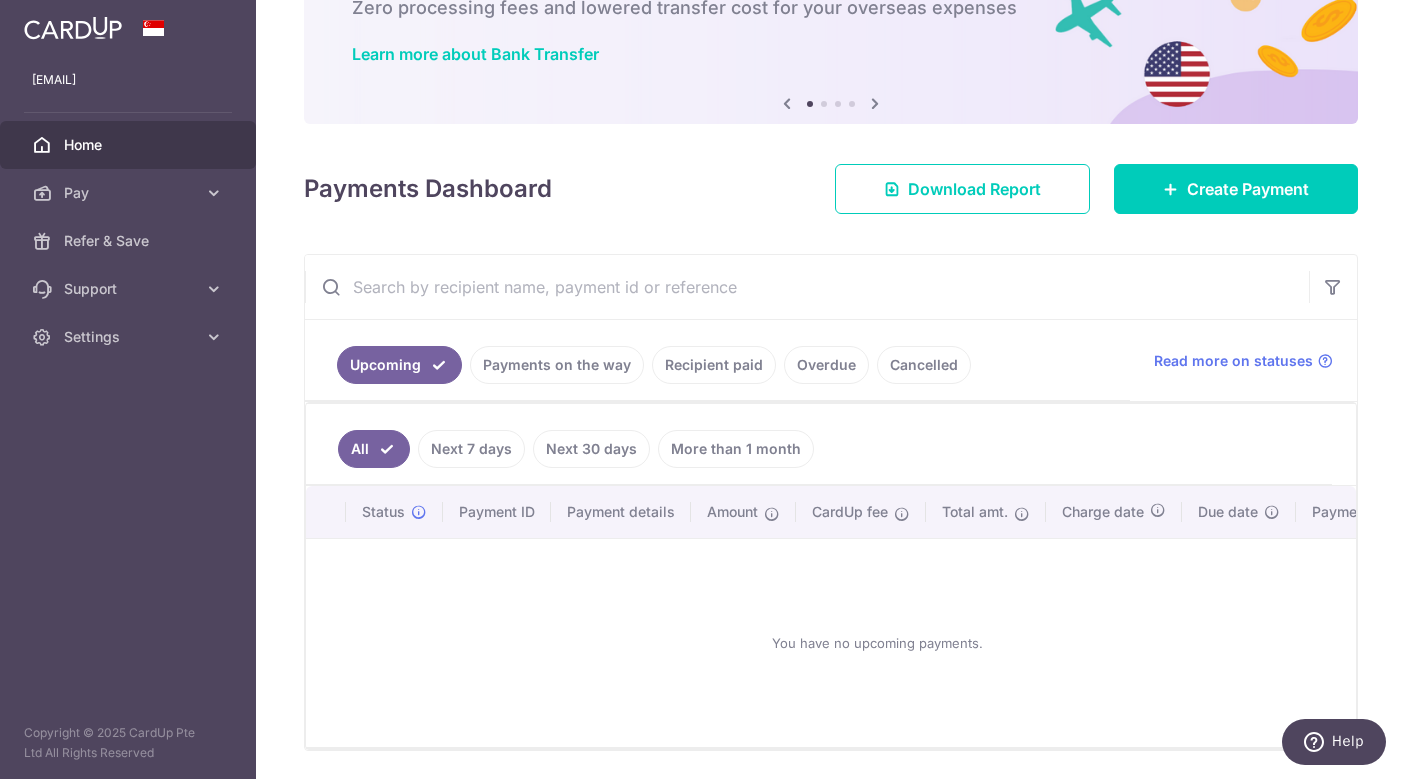 click on "Payments on the way" at bounding box center [557, 365] 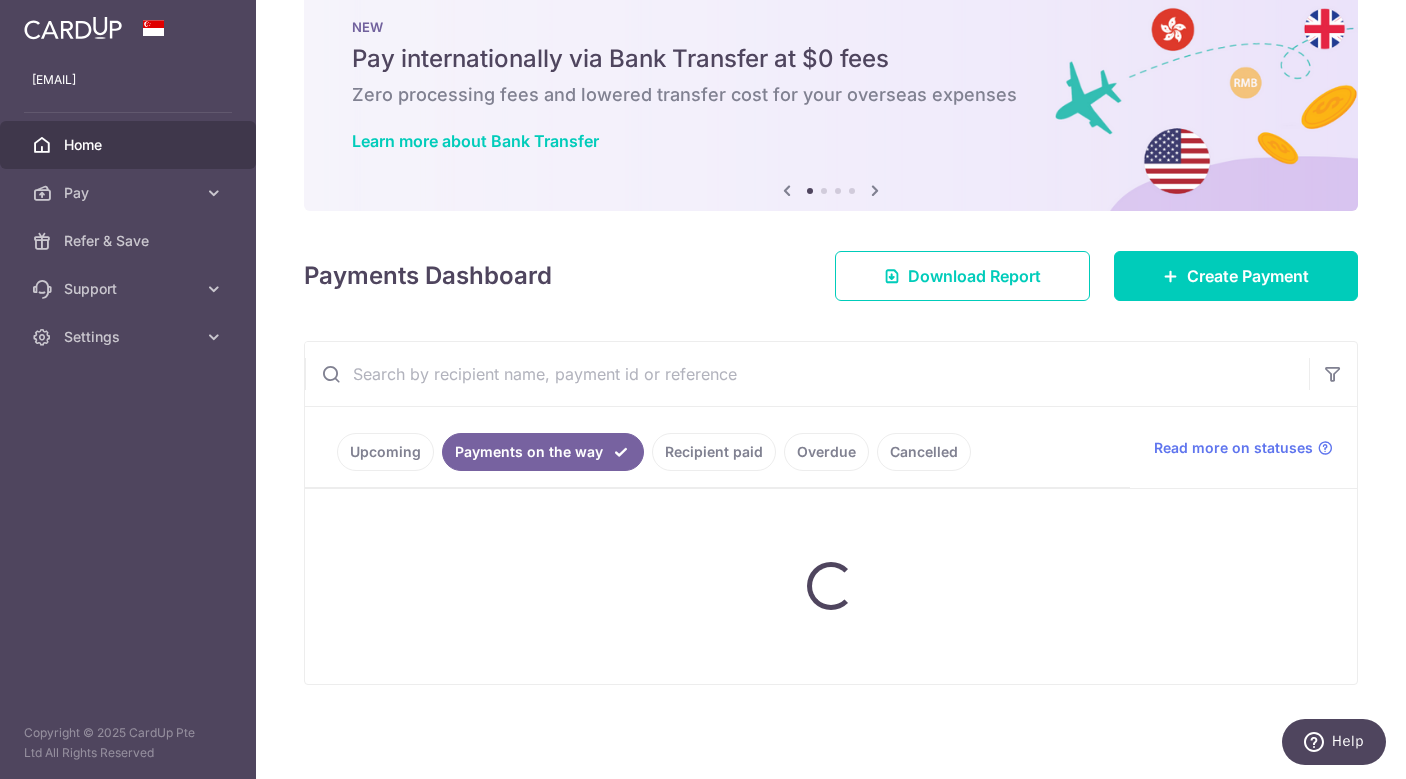 scroll, scrollTop: 0, scrollLeft: 0, axis: both 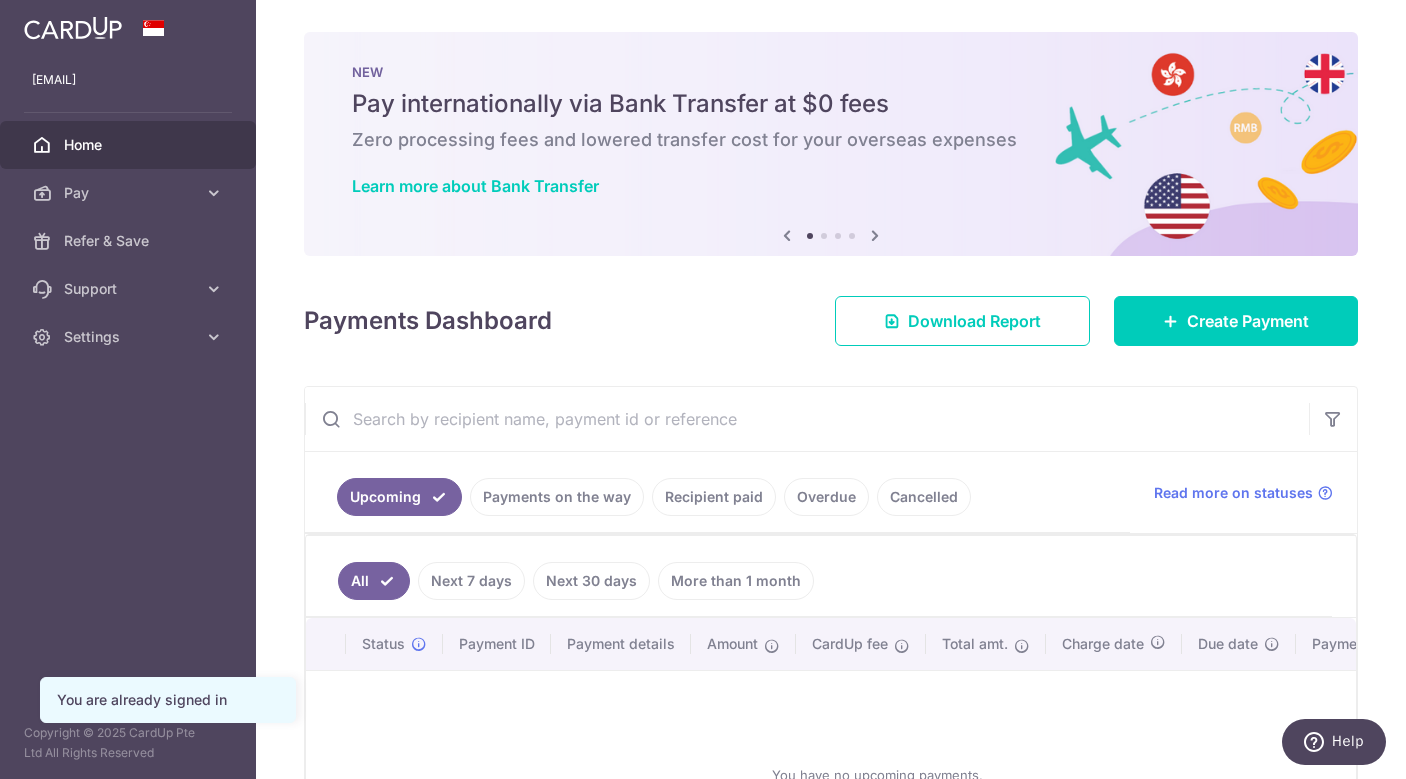 click on "Payments on the way" at bounding box center [557, 497] 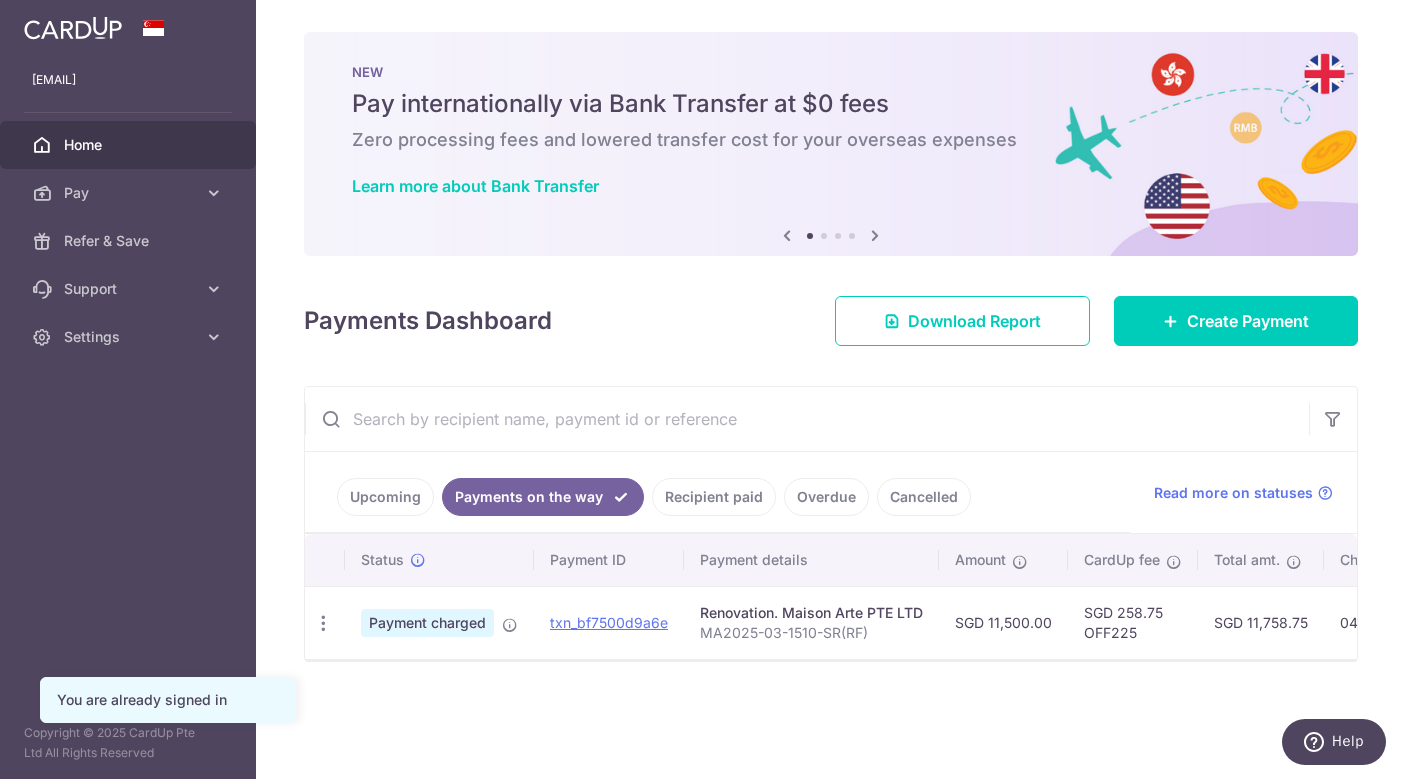 click on "Payments on the way" at bounding box center (543, 497) 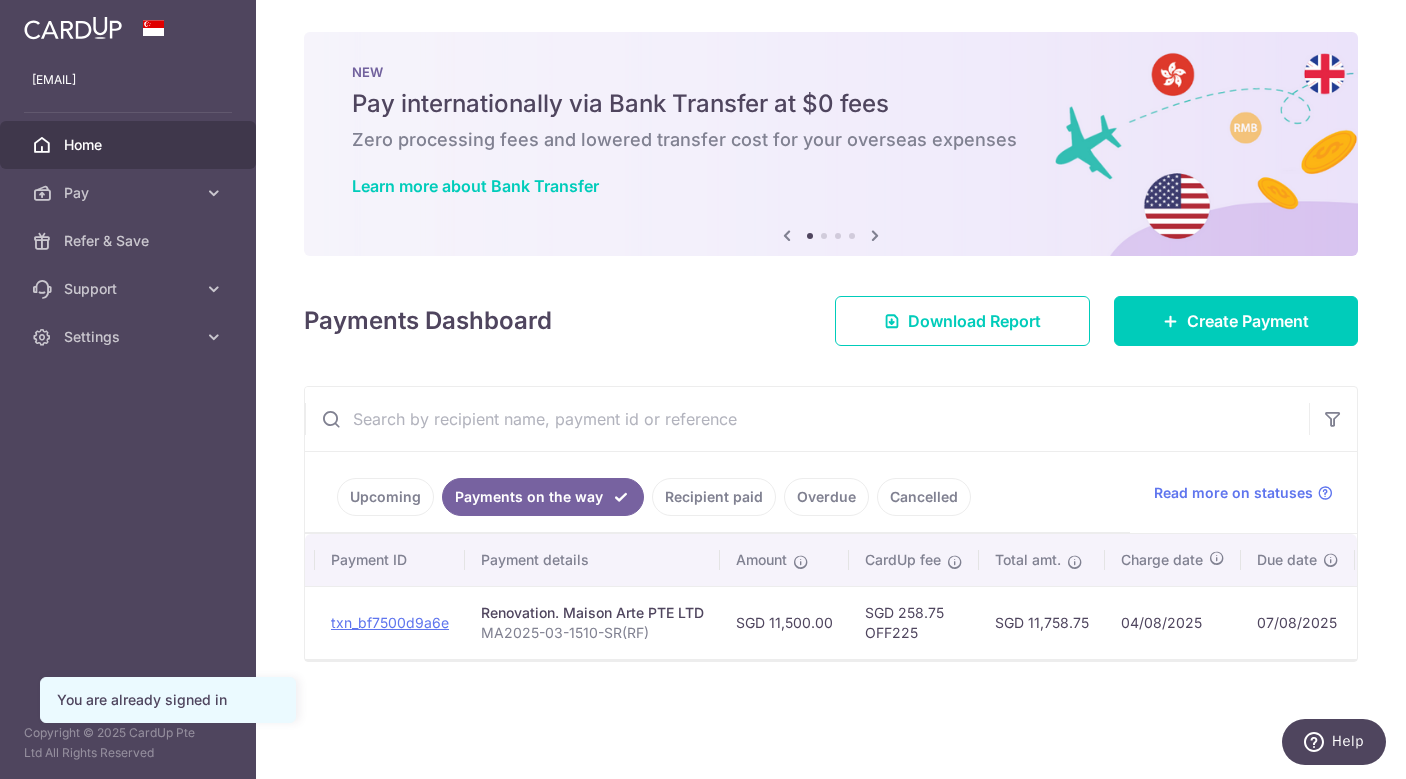 scroll, scrollTop: 0, scrollLeft: 226, axis: horizontal 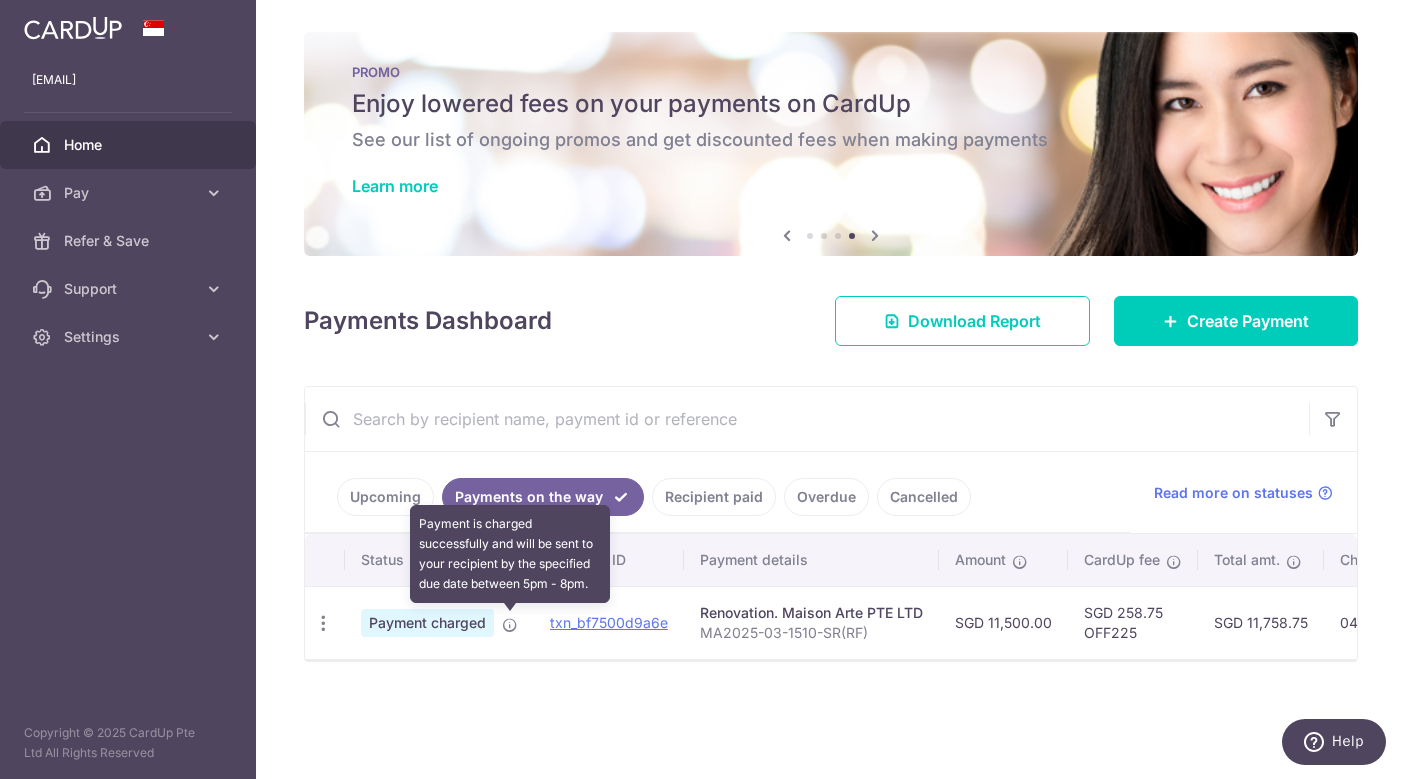 click at bounding box center [510, 625] 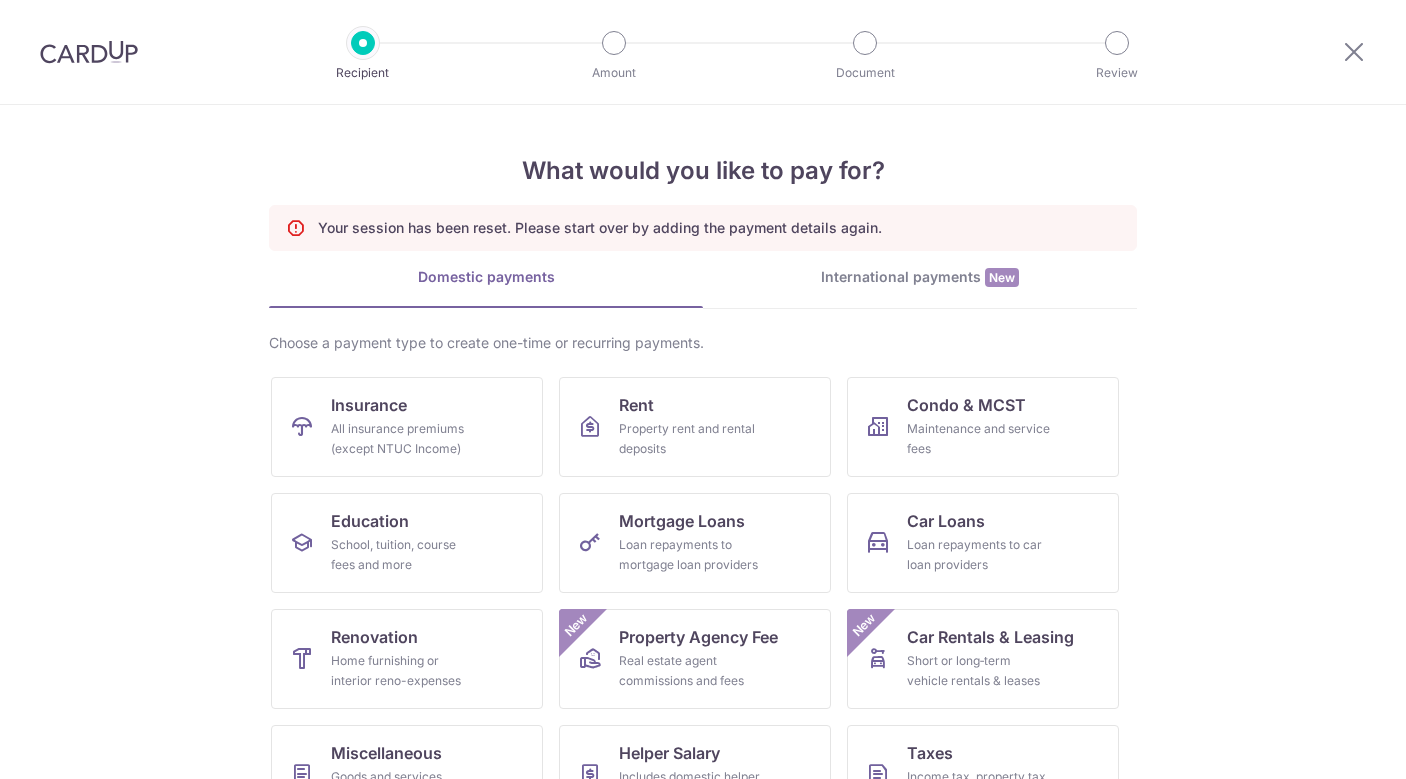 scroll, scrollTop: 0, scrollLeft: 0, axis: both 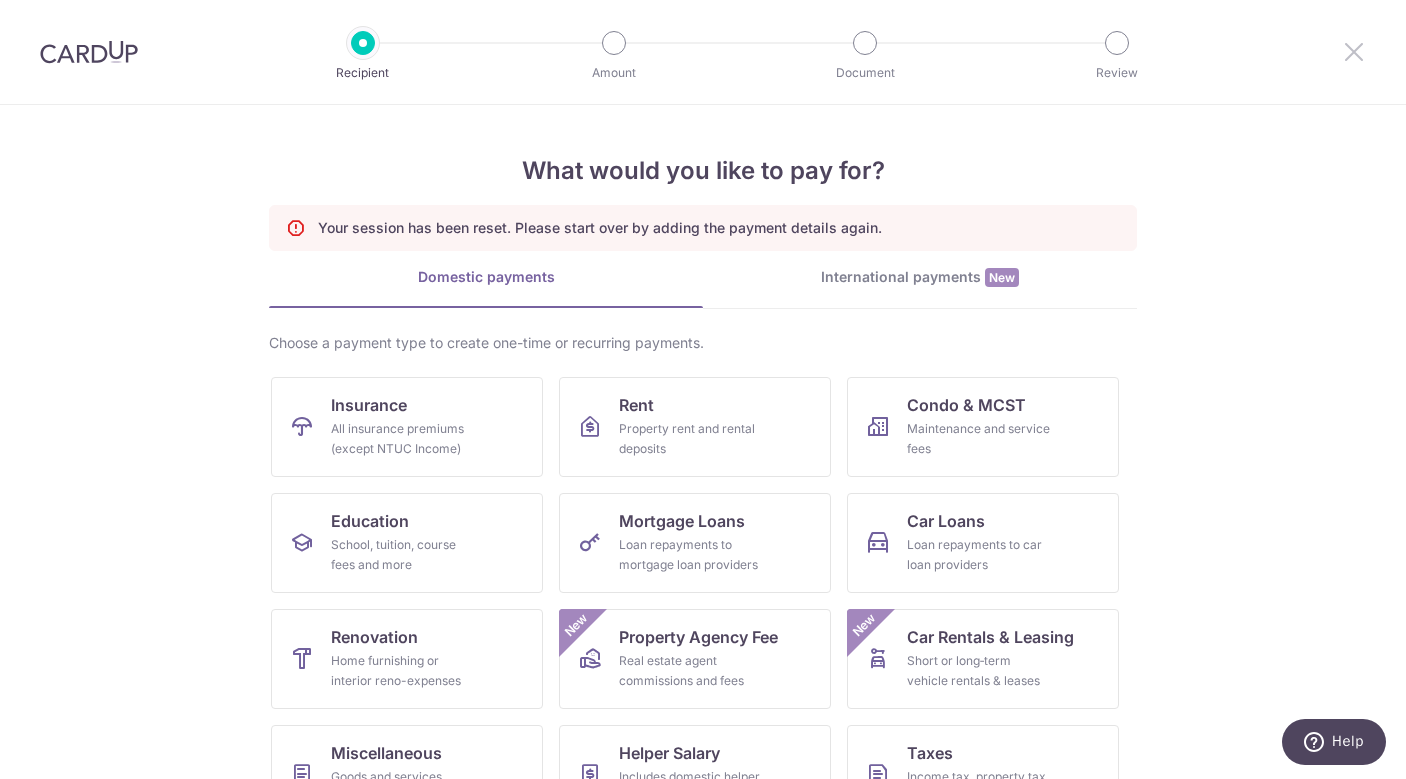click at bounding box center [1354, 51] 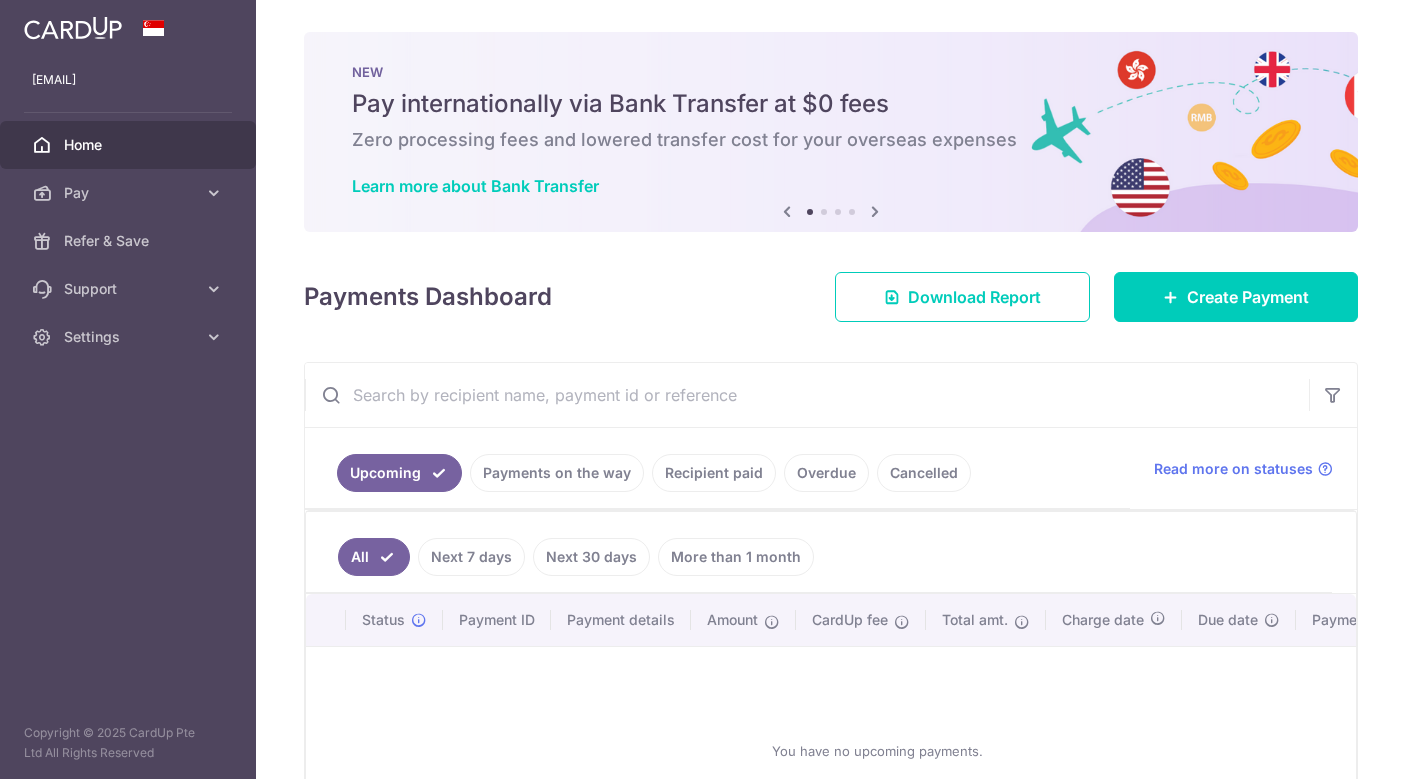scroll, scrollTop: 0, scrollLeft: 0, axis: both 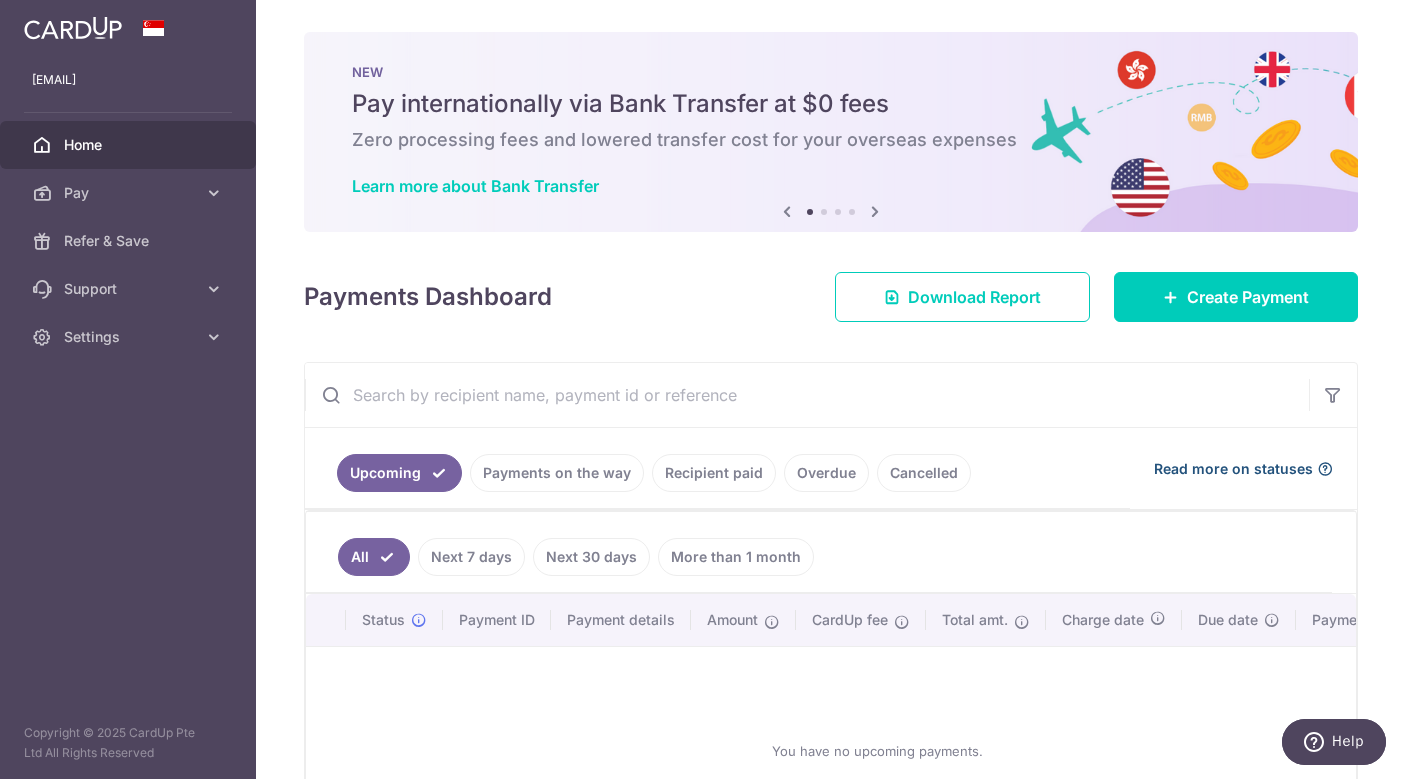 click on "Read more on statuses" at bounding box center (1233, 469) 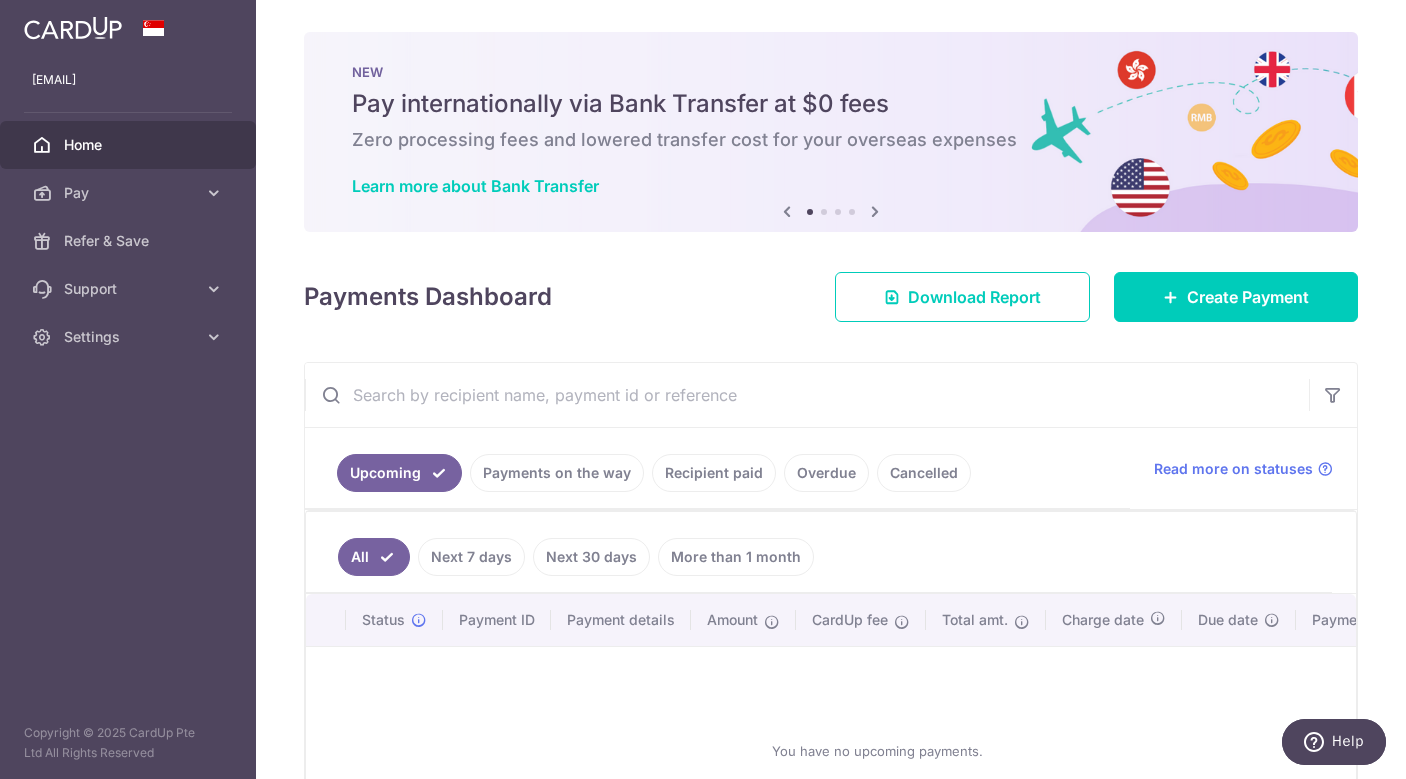 click on "Payments on the way" at bounding box center [557, 473] 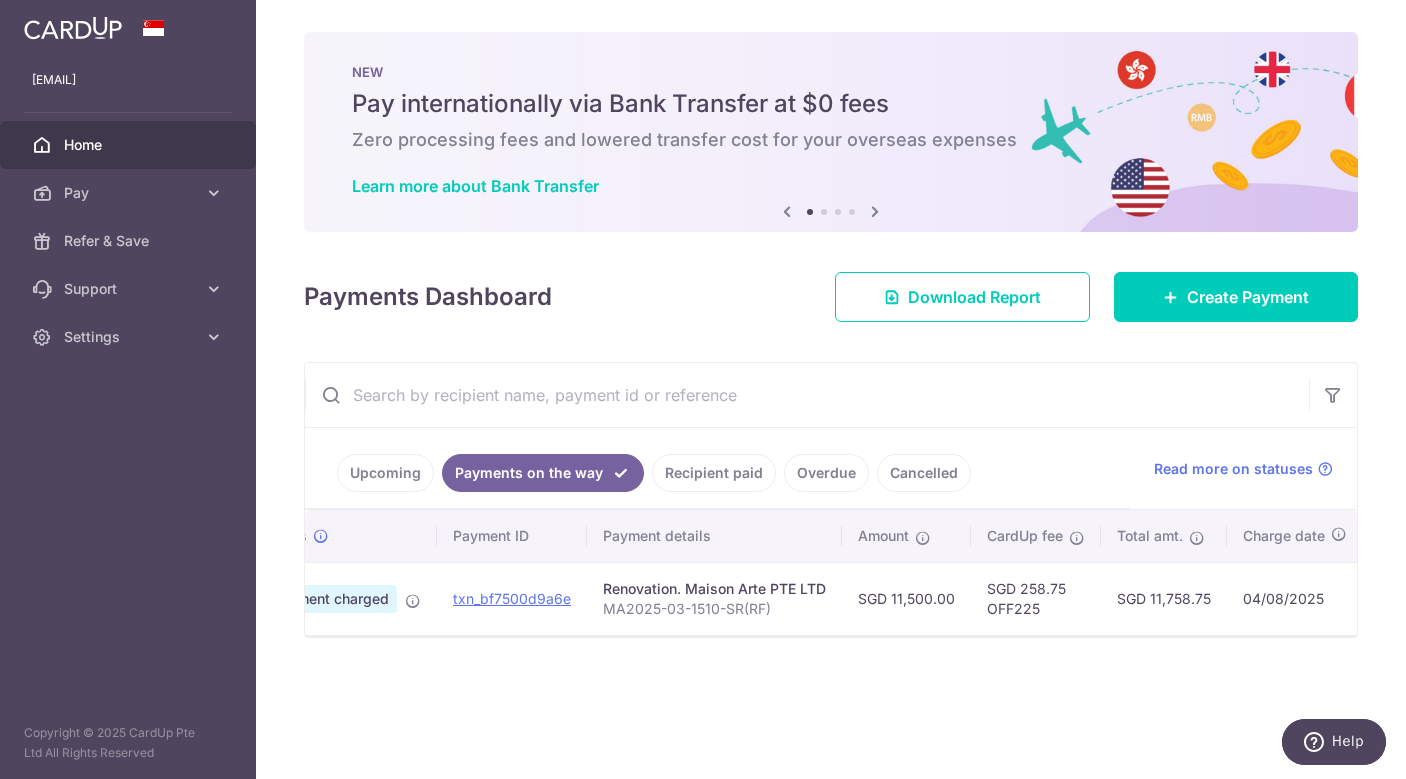 scroll, scrollTop: 0, scrollLeft: 363, axis: horizontal 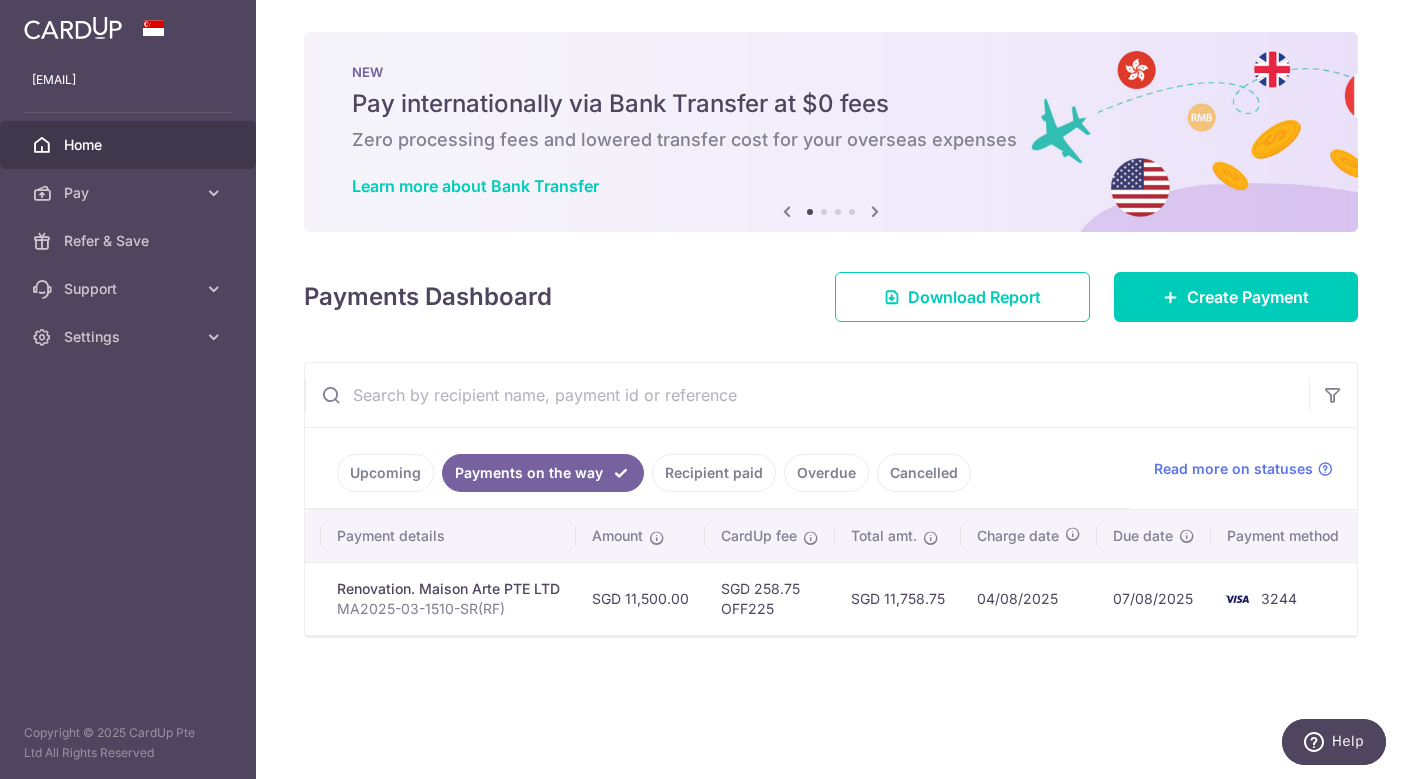 click on "Recipient paid" at bounding box center (714, 473) 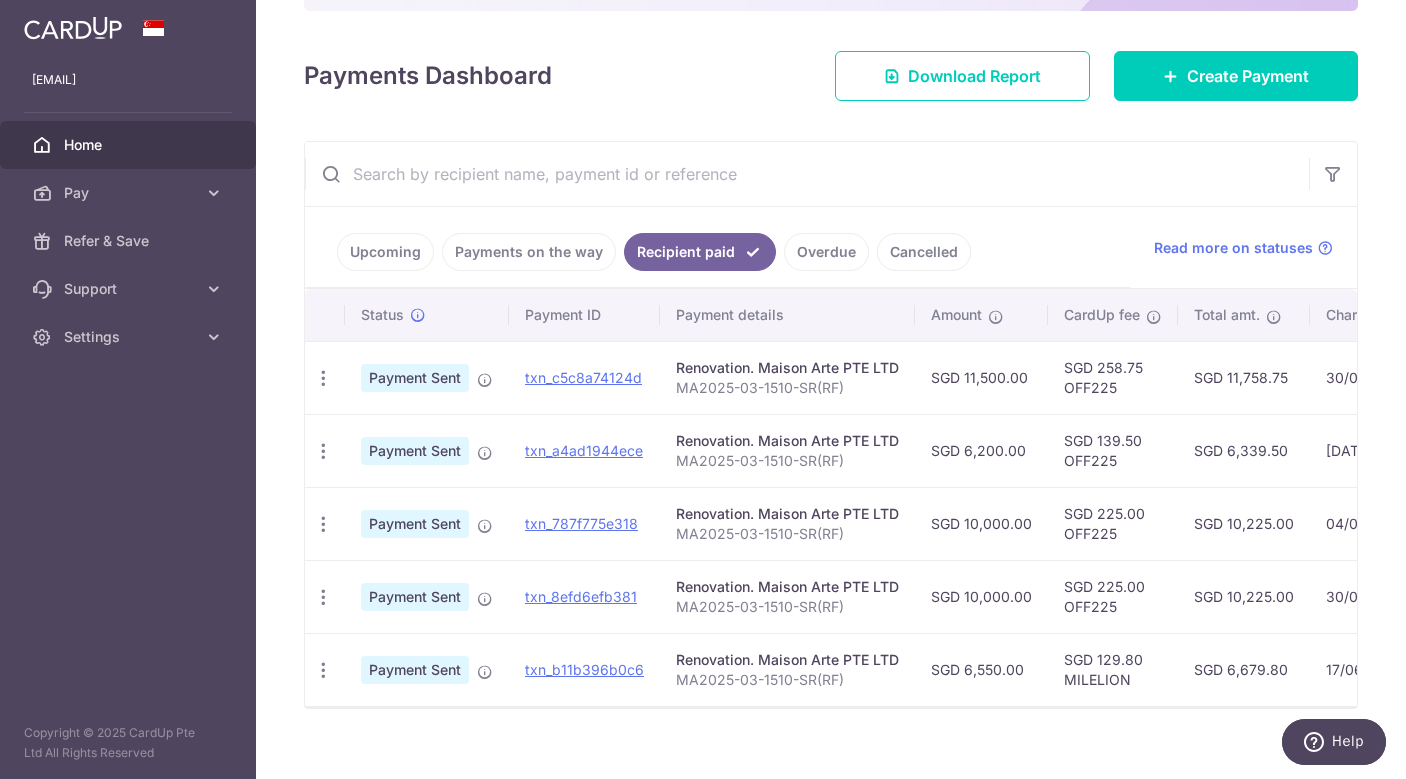 scroll, scrollTop: 245, scrollLeft: 0, axis: vertical 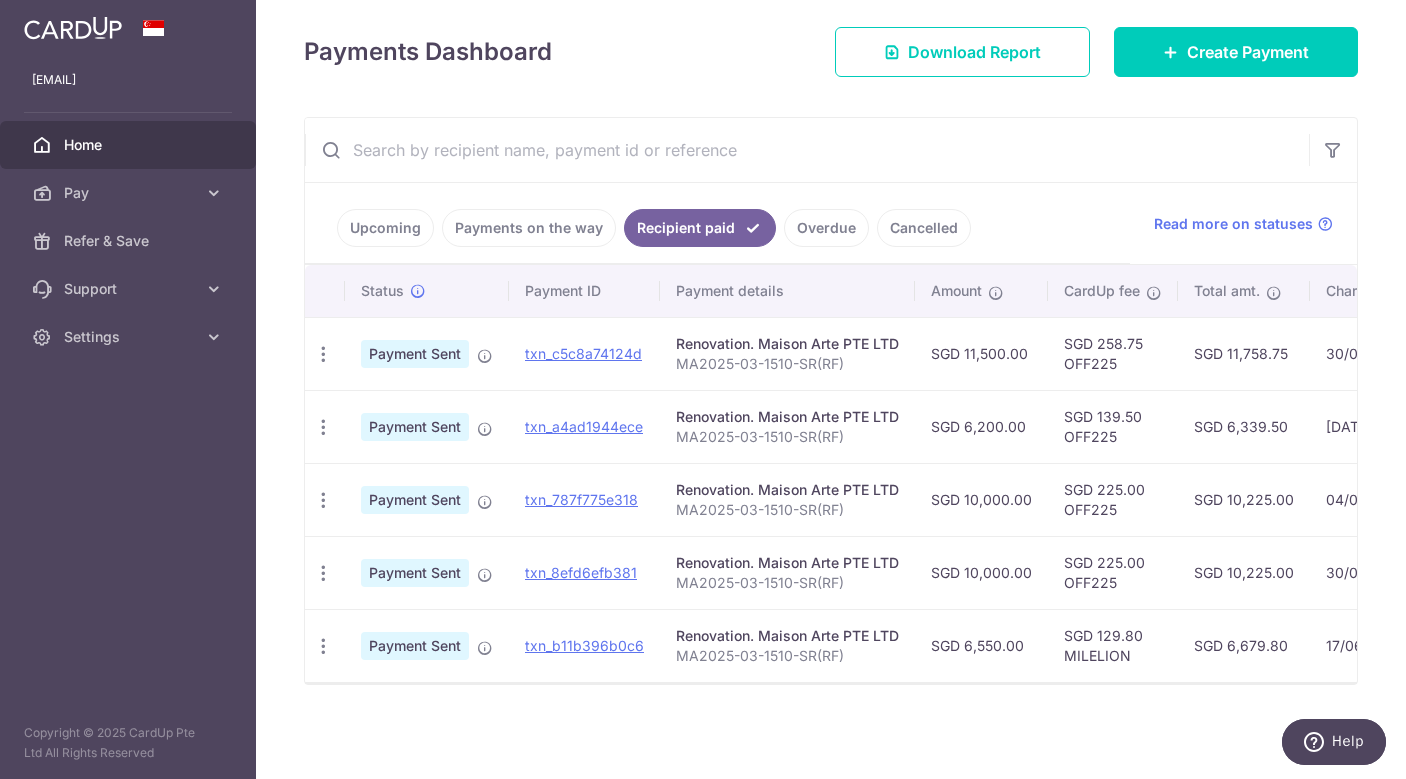 click on "Payments on the way" at bounding box center [529, 228] 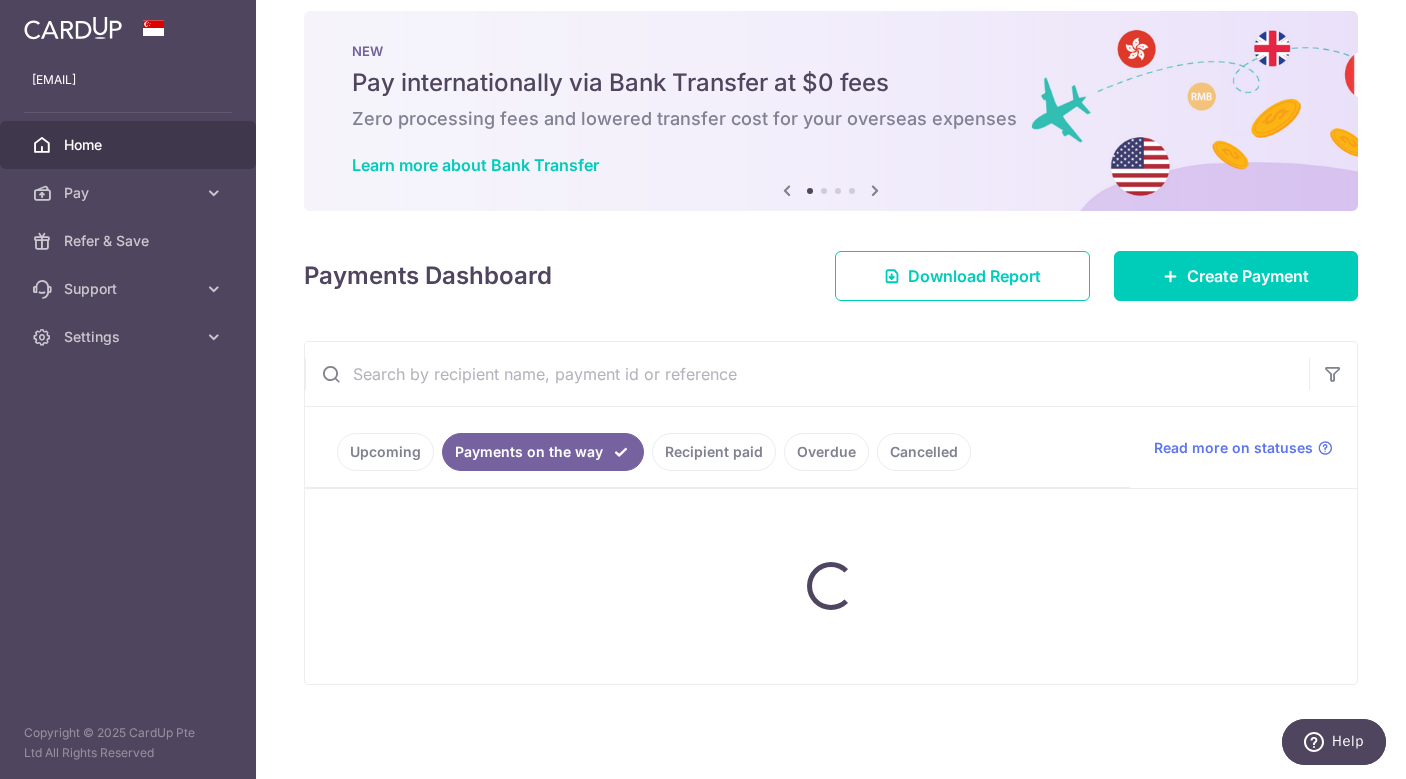scroll, scrollTop: 0, scrollLeft: 0, axis: both 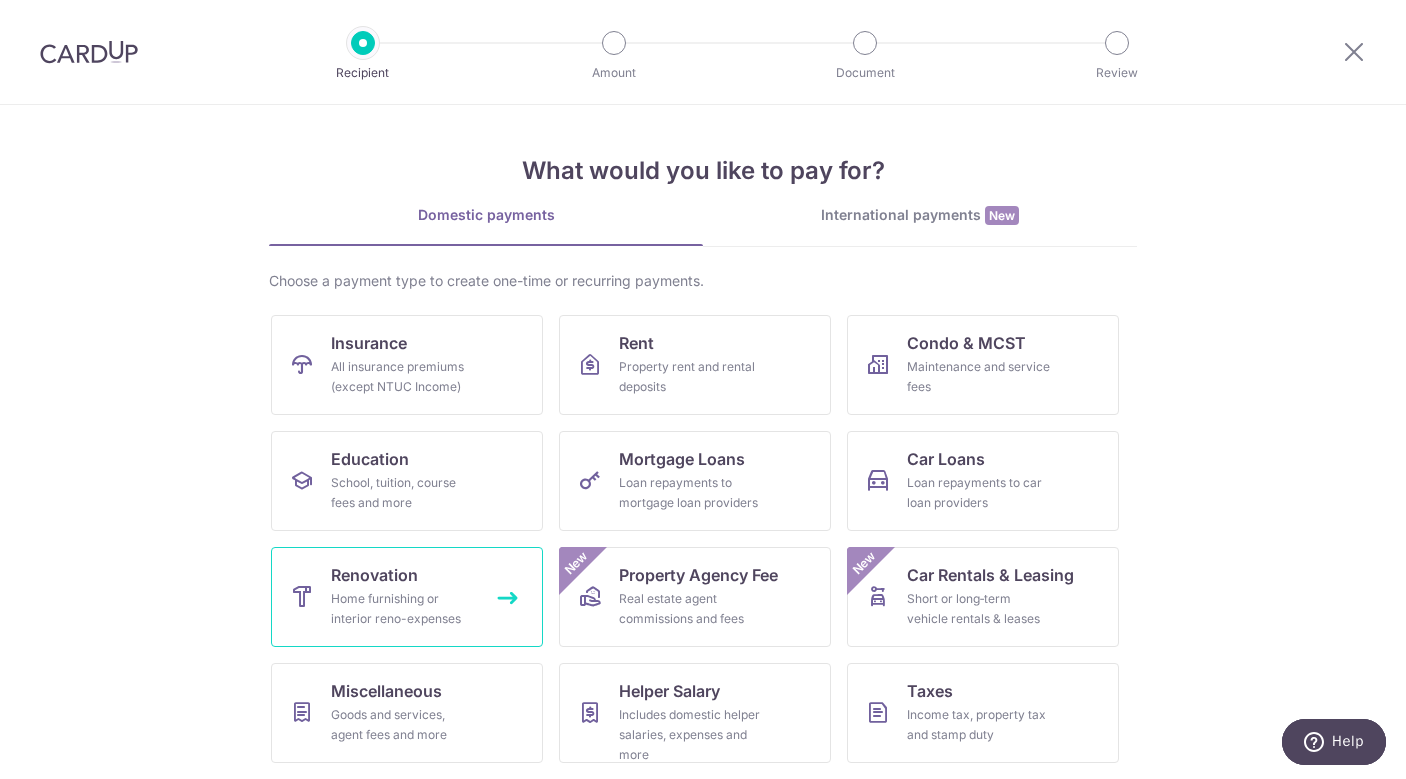 click on "Renovation Home furnishing or interior reno-expenses" at bounding box center [407, 597] 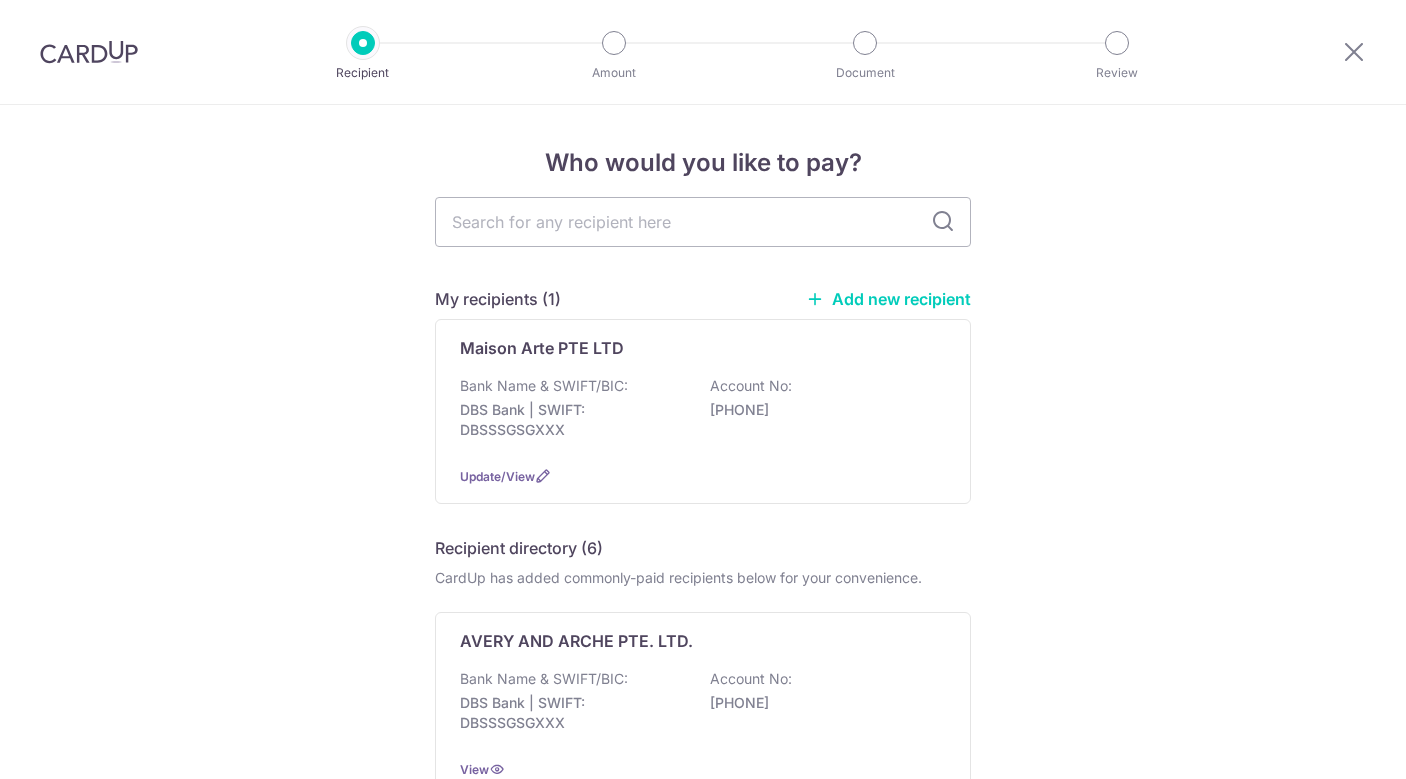 scroll, scrollTop: 0, scrollLeft: 0, axis: both 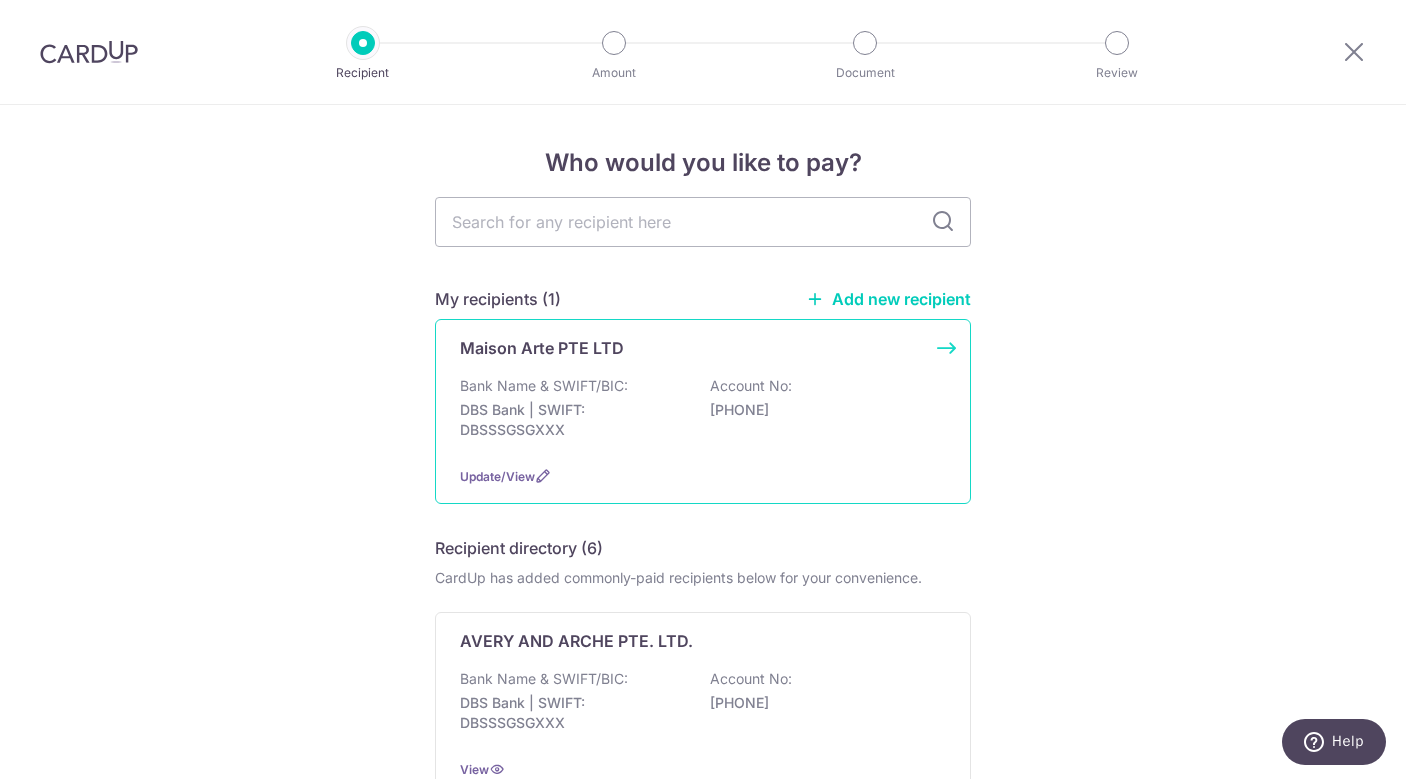 click on "DBS Bank | SWIFT: DBSSSGSGXXX" at bounding box center (572, 420) 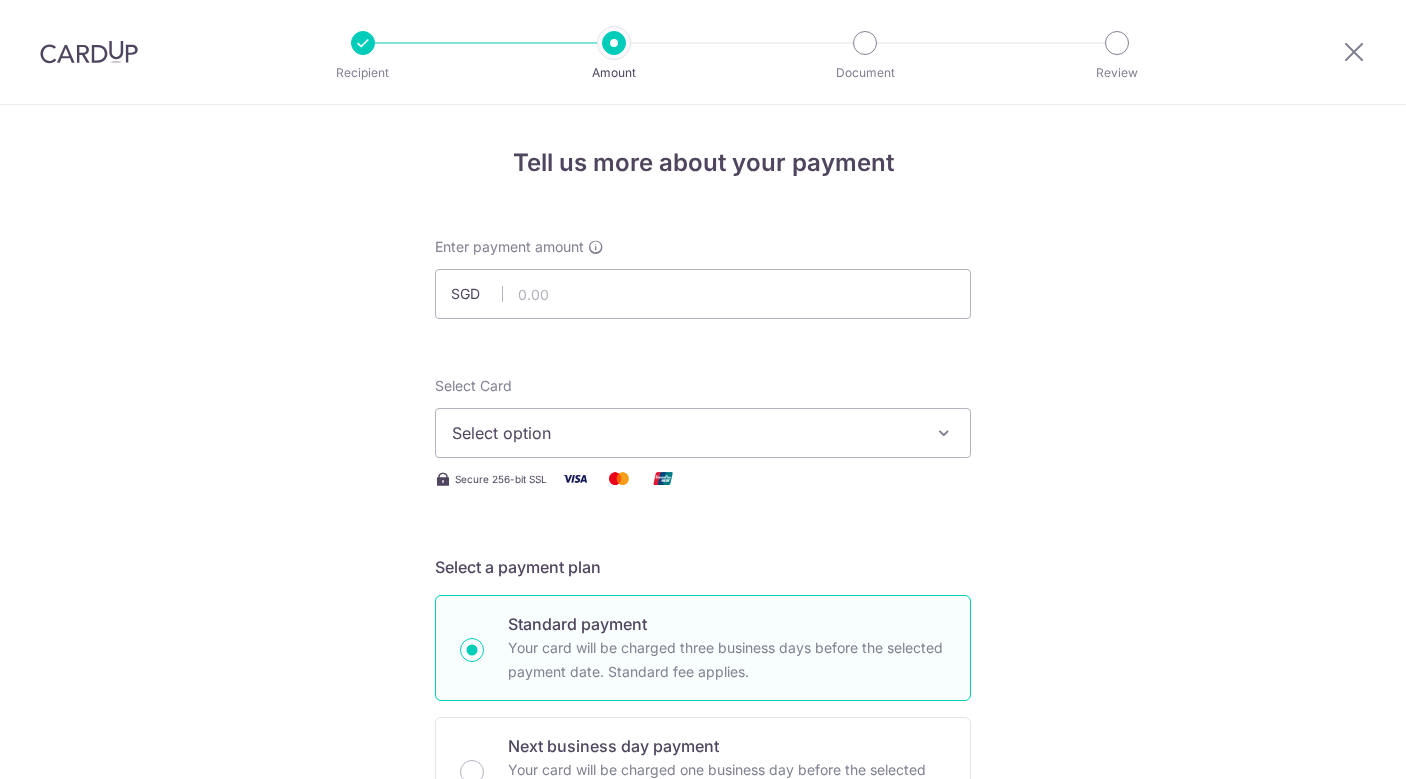 scroll, scrollTop: 0, scrollLeft: 0, axis: both 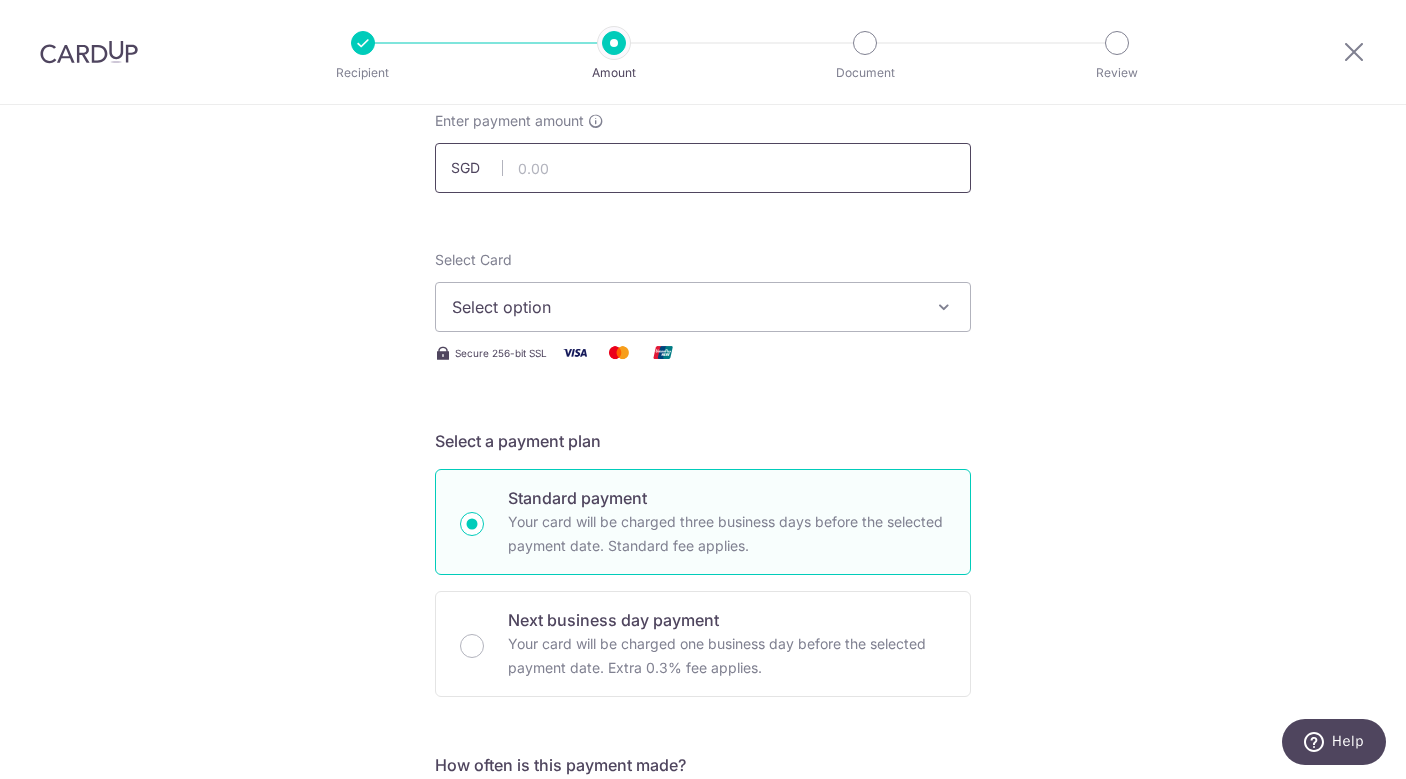 click at bounding box center [703, 168] 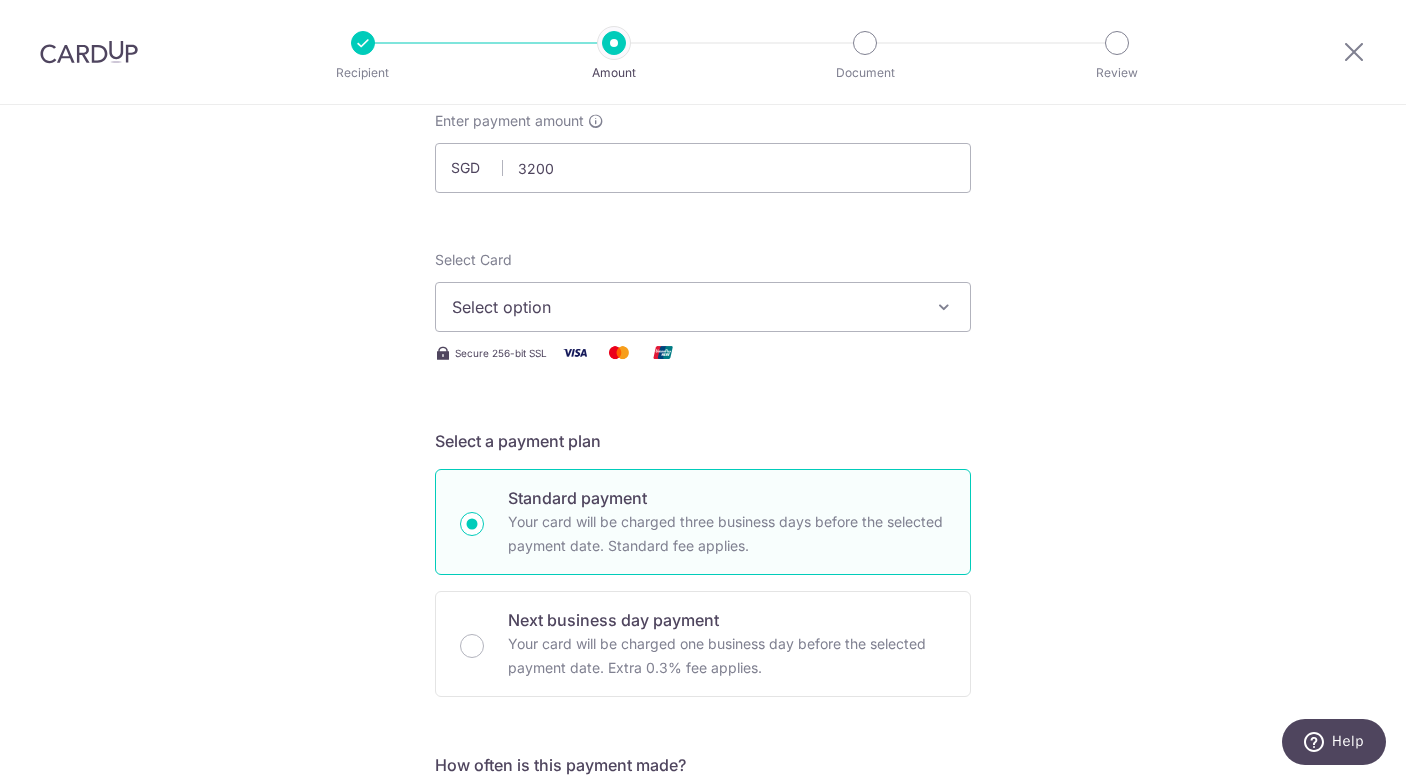 type on "3,200.00" 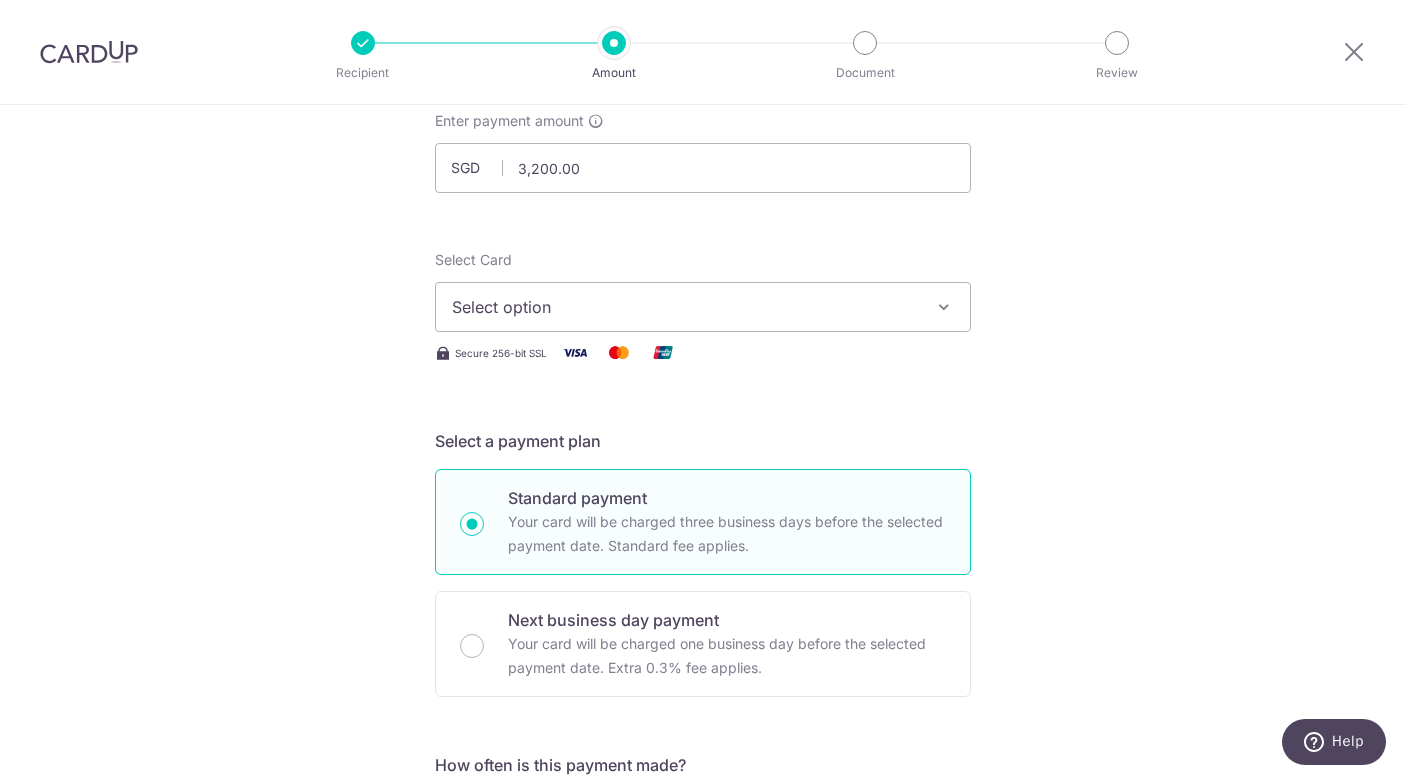 click on "Enter payment amount
SGD
3,200.00
3200.00
Select Card
Select option
Add credit card
Your Cards
**** 3244
Secure 256-bit SSL
Text
New card details
Card
Secure 256-bit SSL" at bounding box center (703, 969) 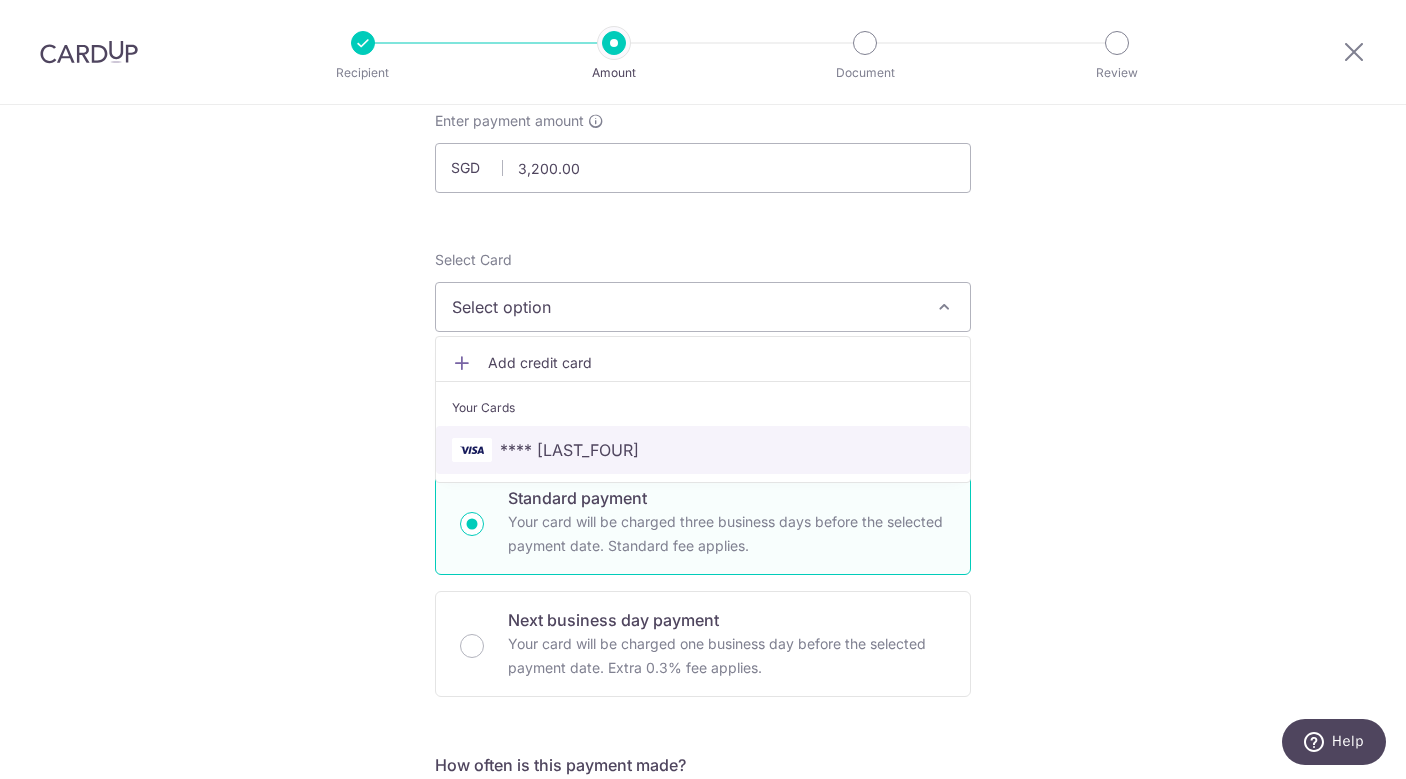 click on "**** 3244" at bounding box center (569, 450) 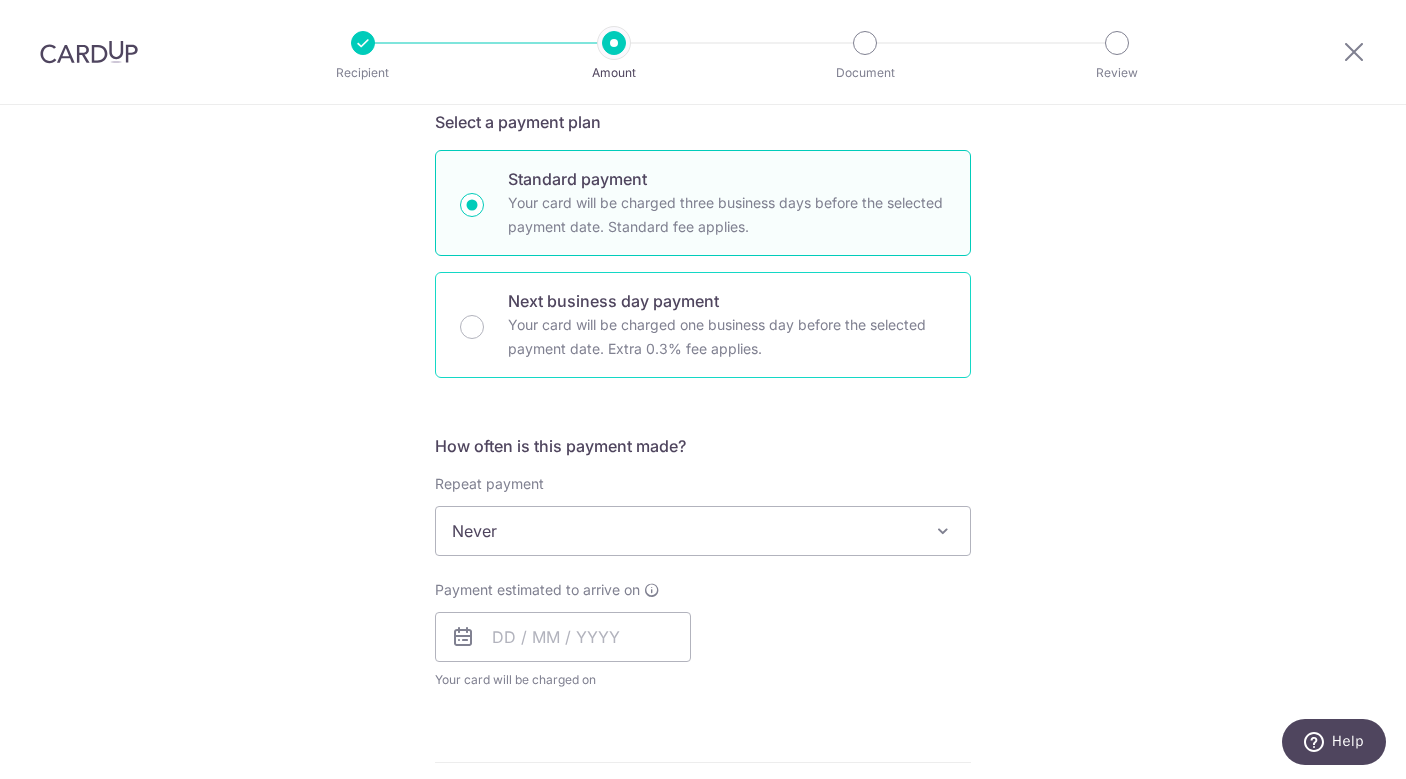 scroll, scrollTop: 608, scrollLeft: 0, axis: vertical 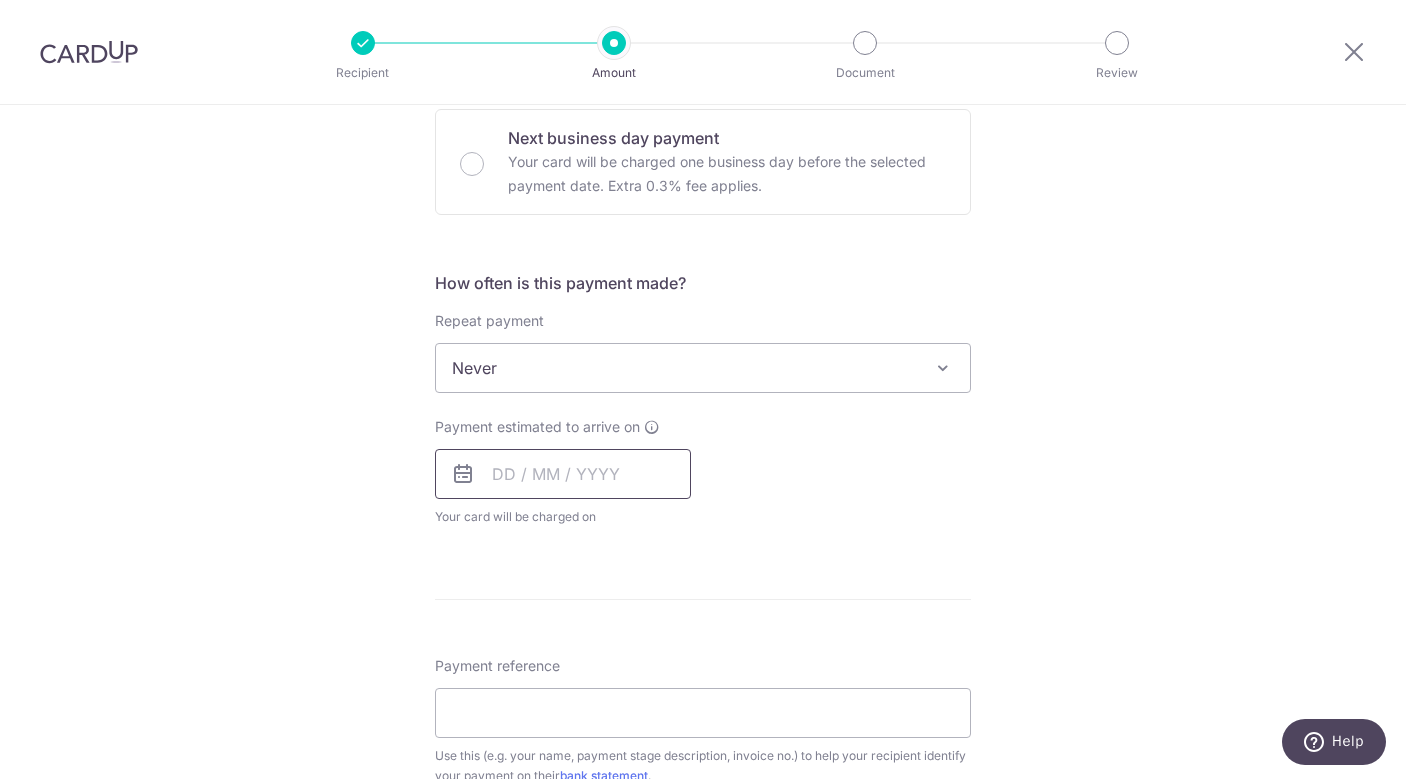 click at bounding box center (563, 474) 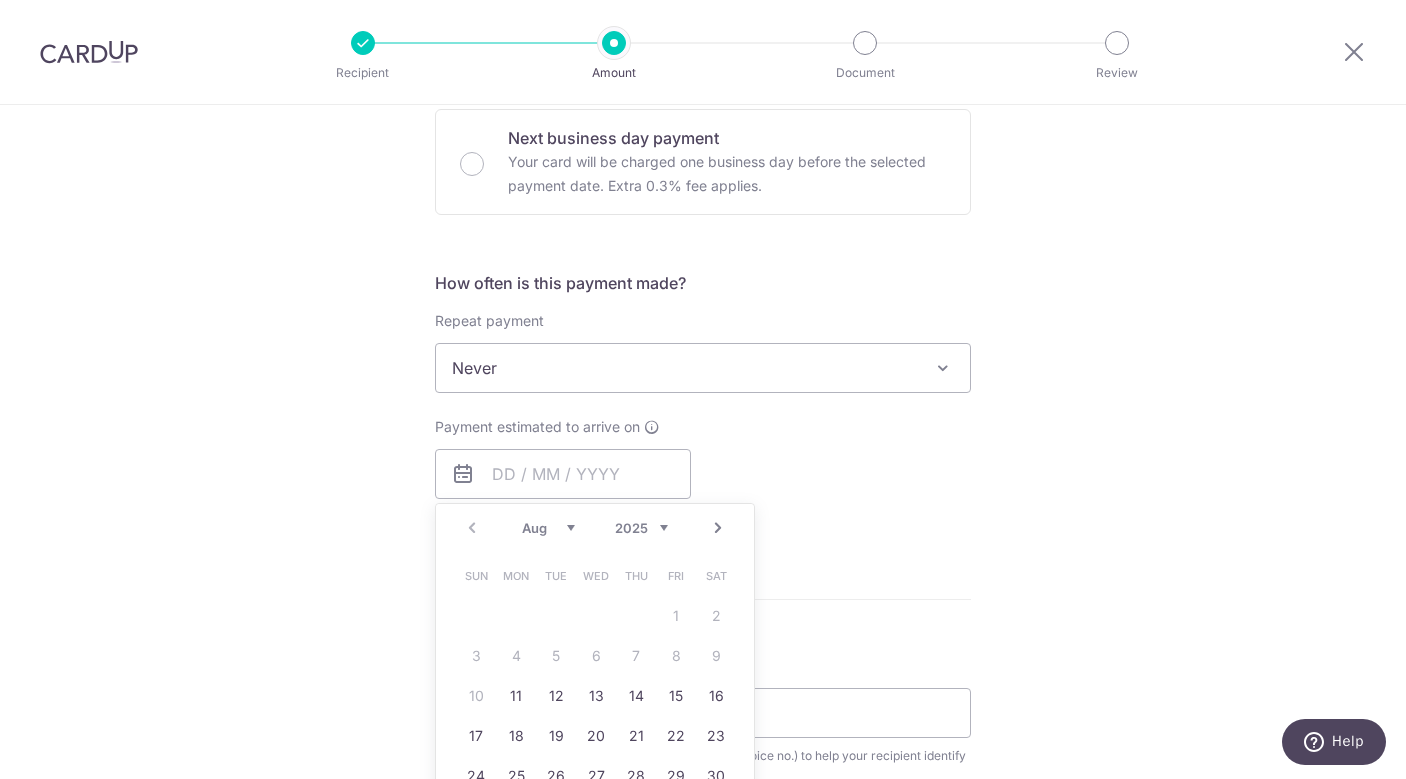 click on "11" at bounding box center (516, 696) 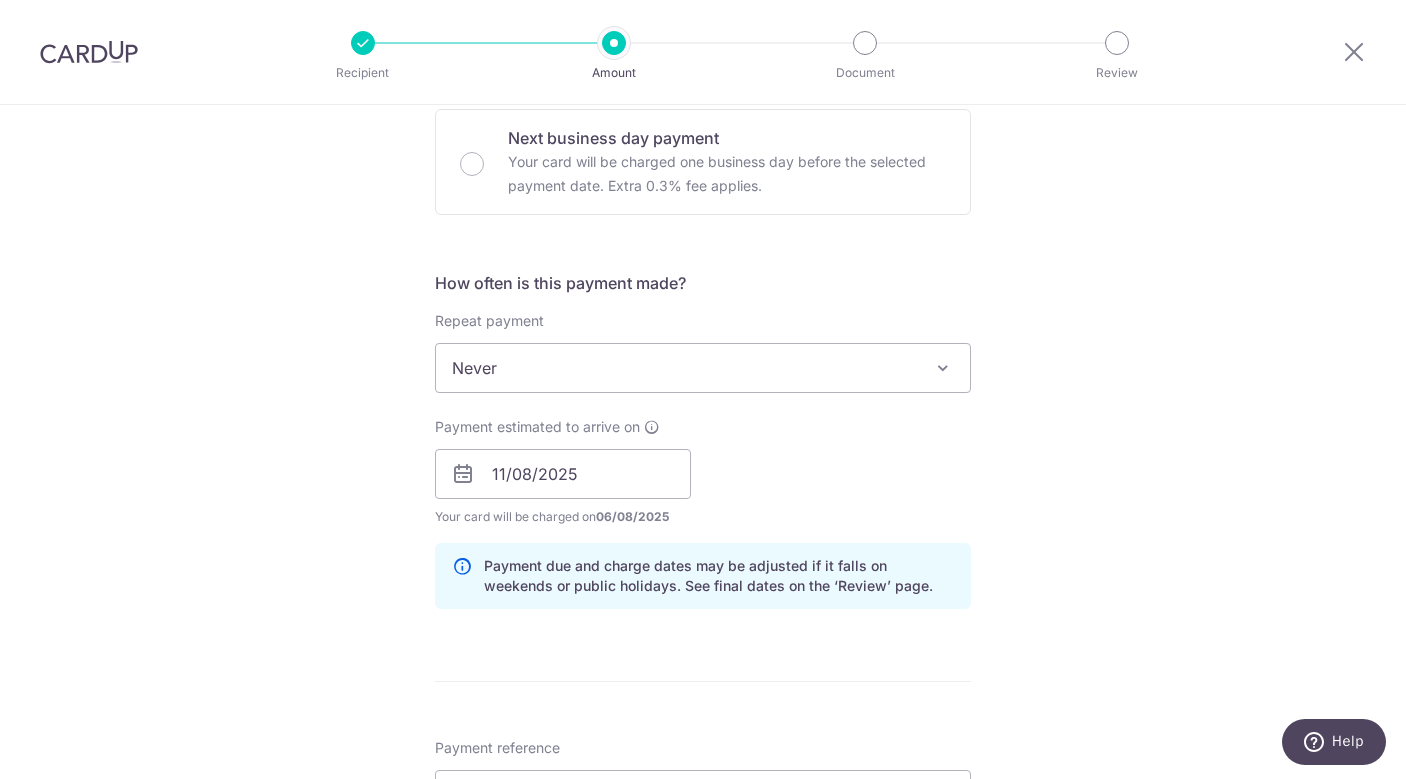 click on "Tell us more about your payment
Enter payment amount
SGD
3,200.00
3200.00
Select Card
**** 3244
Add credit card
Your Cards
**** 3244
Secure 256-bit SSL
Text
New card details
Card
Secure 256-bit SSL" at bounding box center (703, 509) 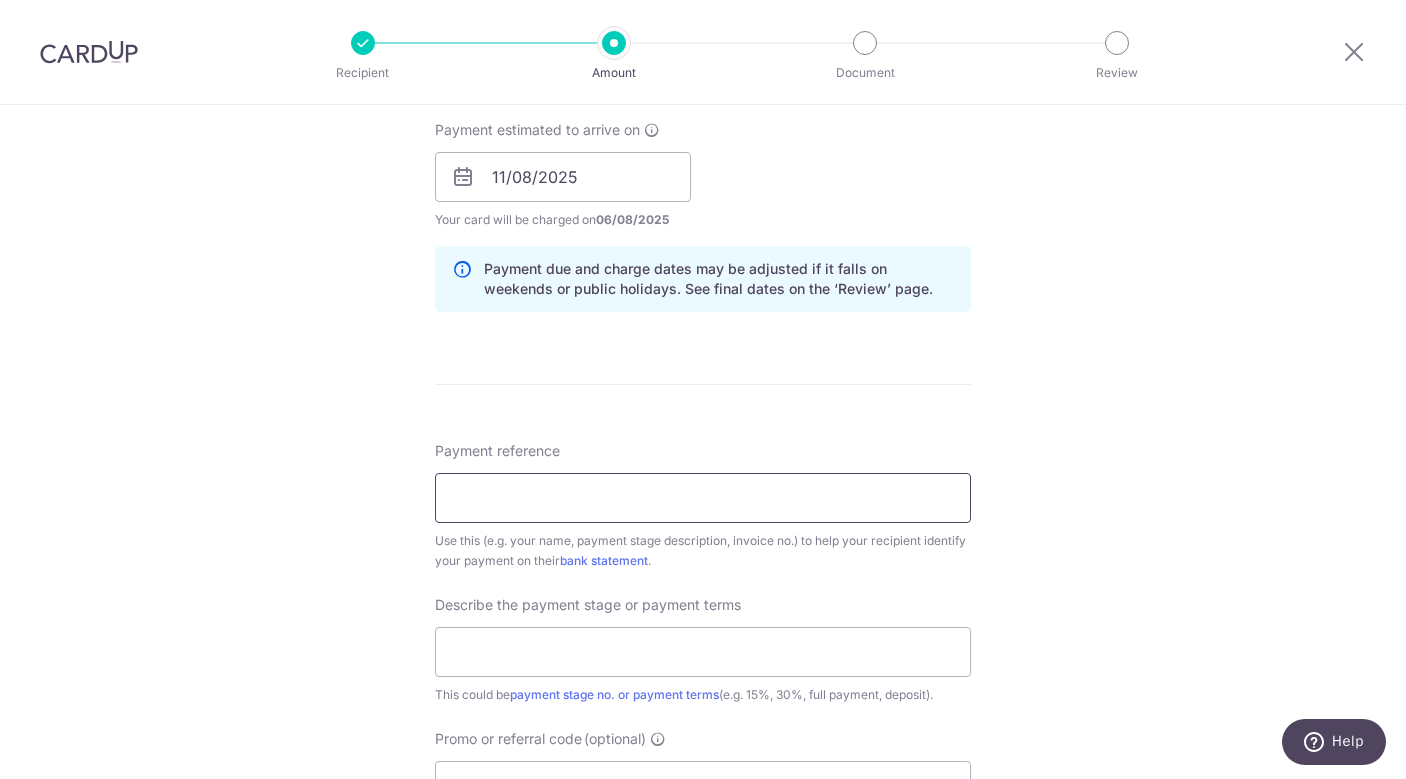 scroll, scrollTop: 919, scrollLeft: 0, axis: vertical 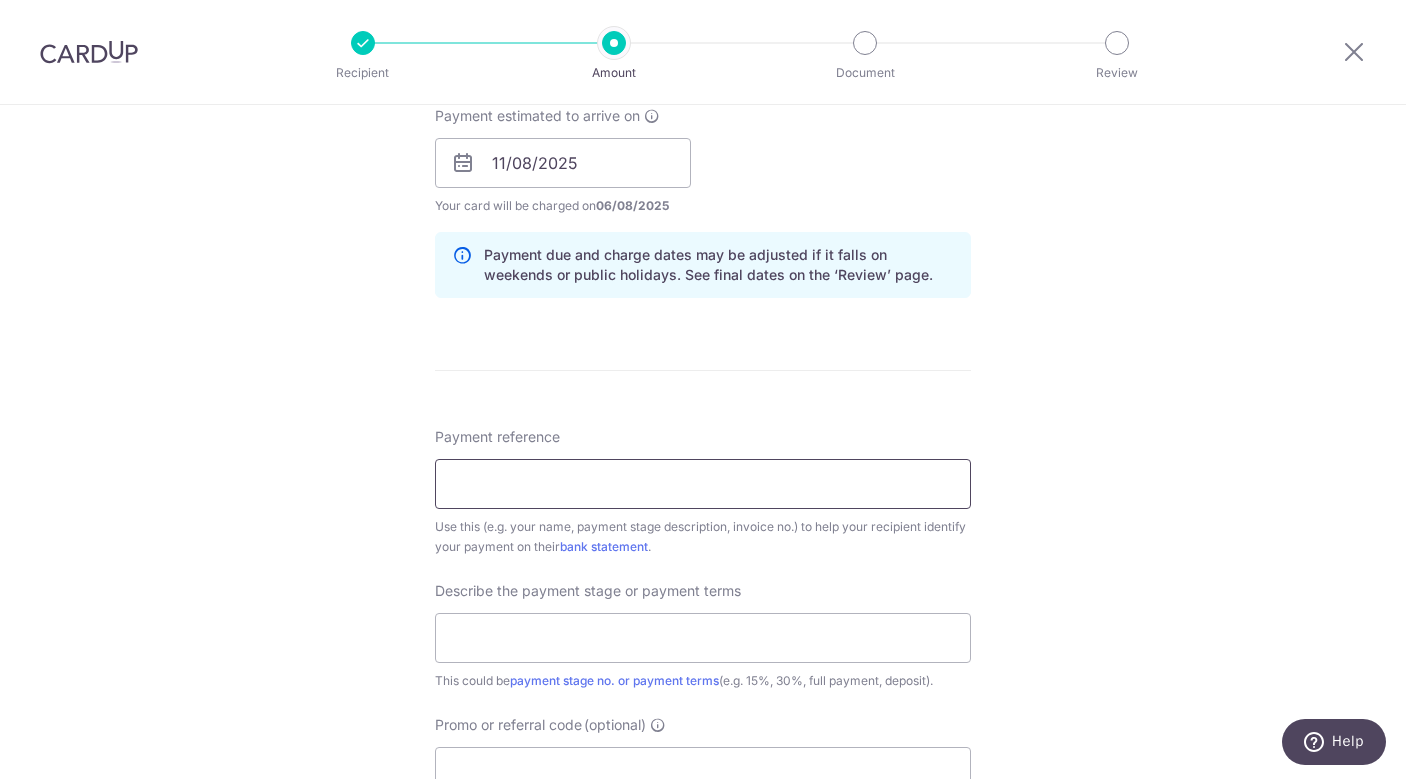 click on "Payment reference" at bounding box center (703, 484) 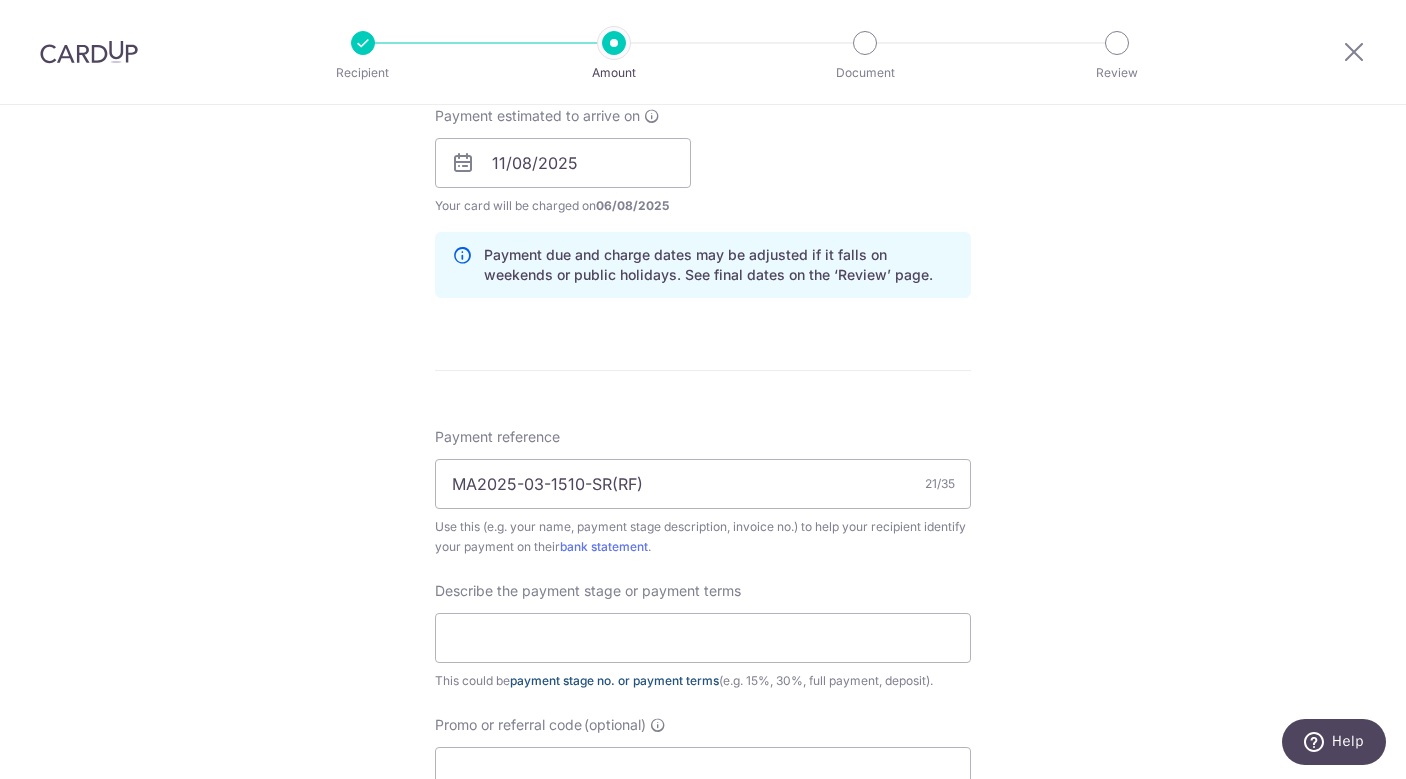 click on "payment stage no. or payment terms" at bounding box center (614, 680) 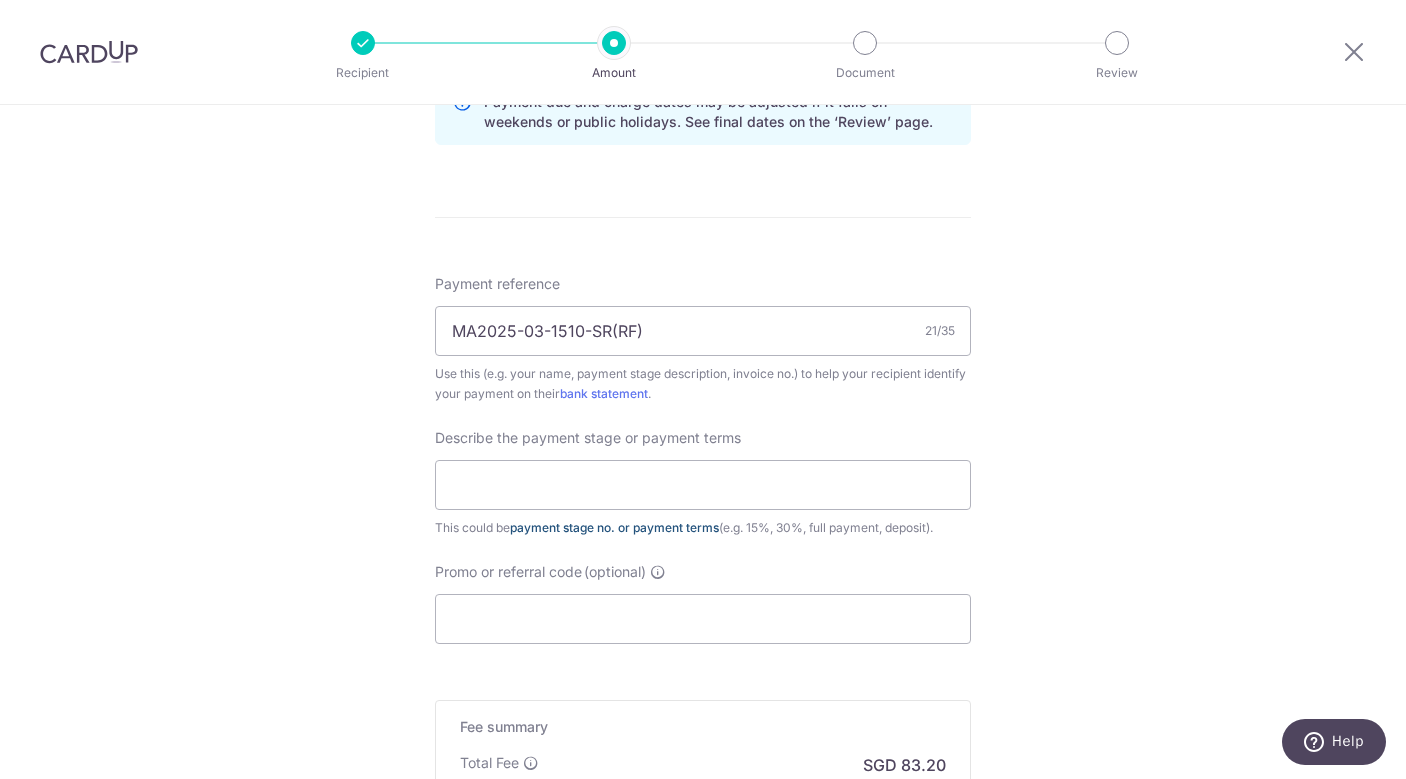 scroll, scrollTop: 1089, scrollLeft: 0, axis: vertical 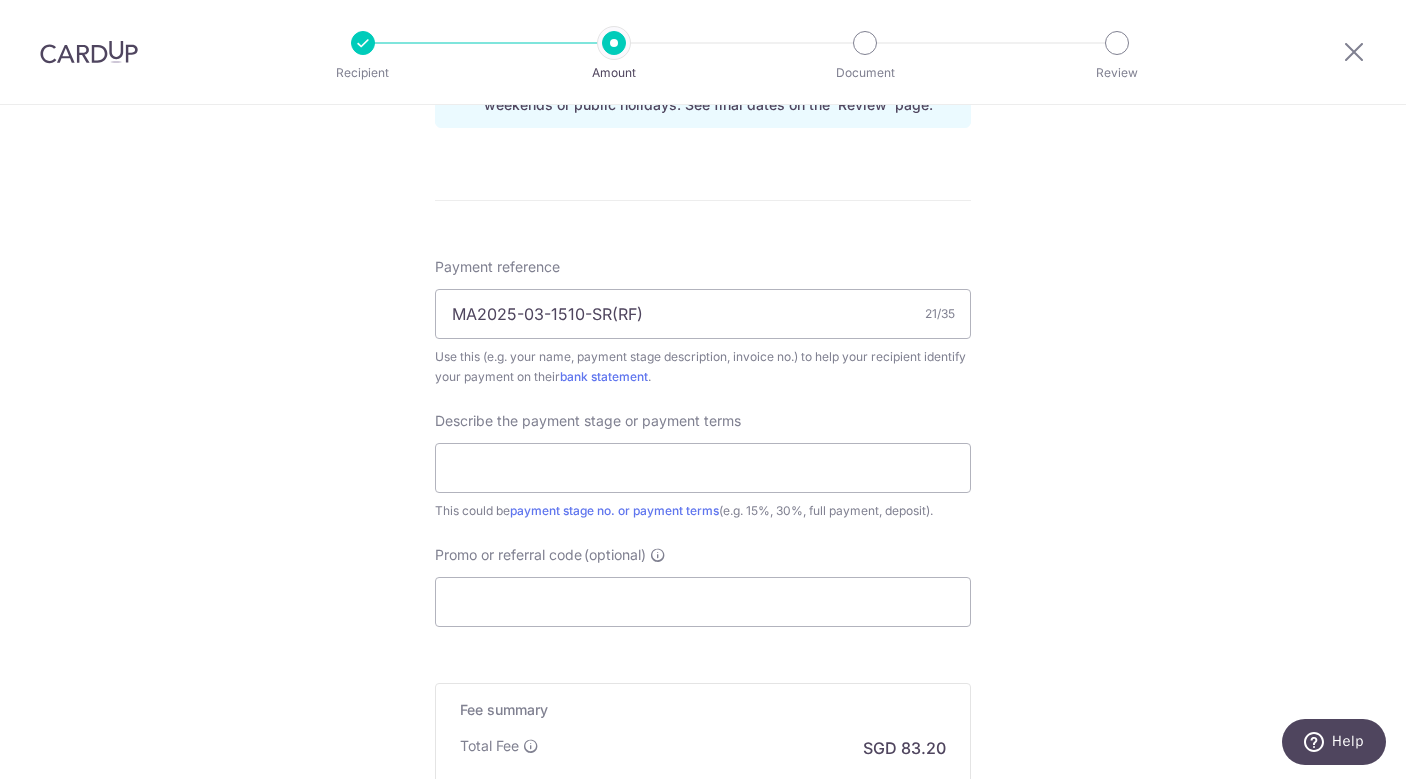 click on "This could be  payment stage no. or payment terms  (e.g. 15%, 30%, full payment, deposit)." at bounding box center (703, 511) 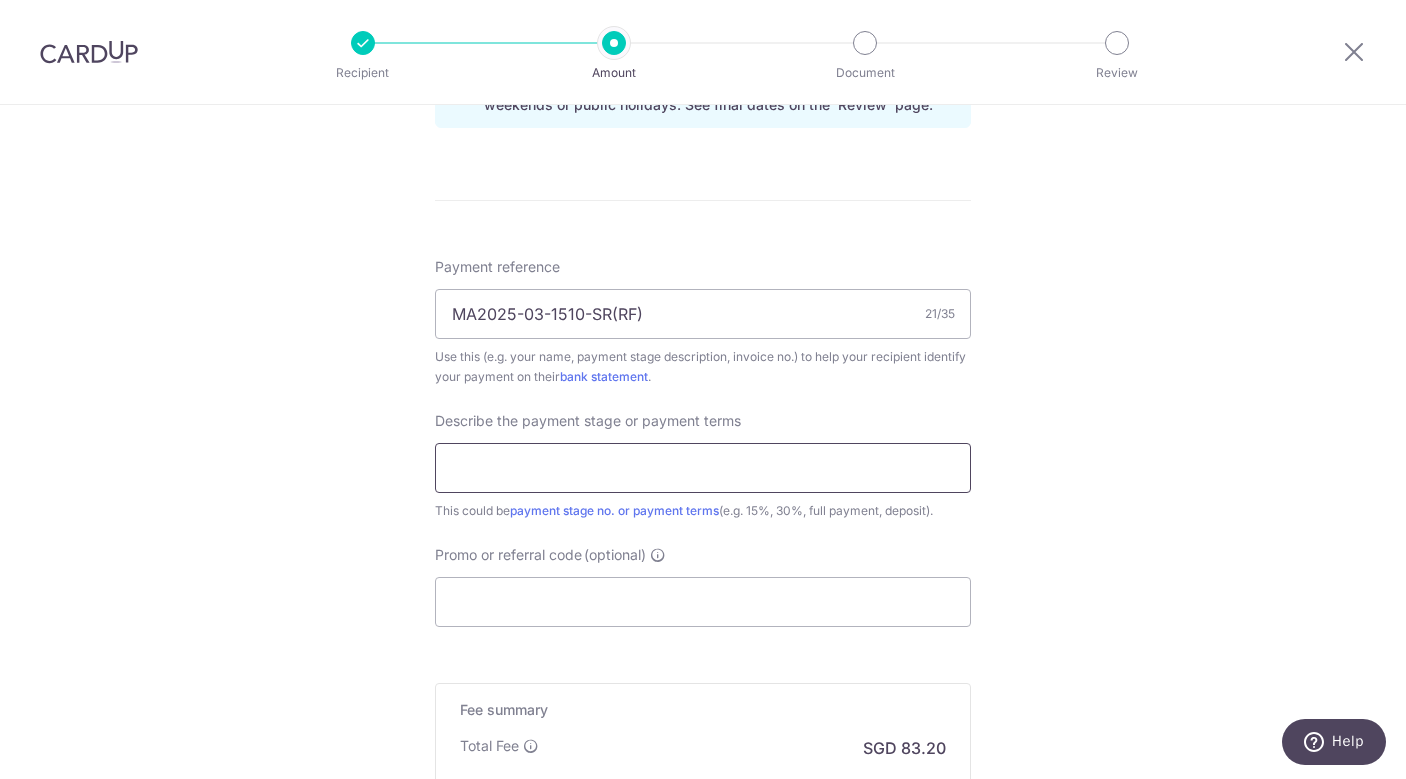 click at bounding box center (703, 468) 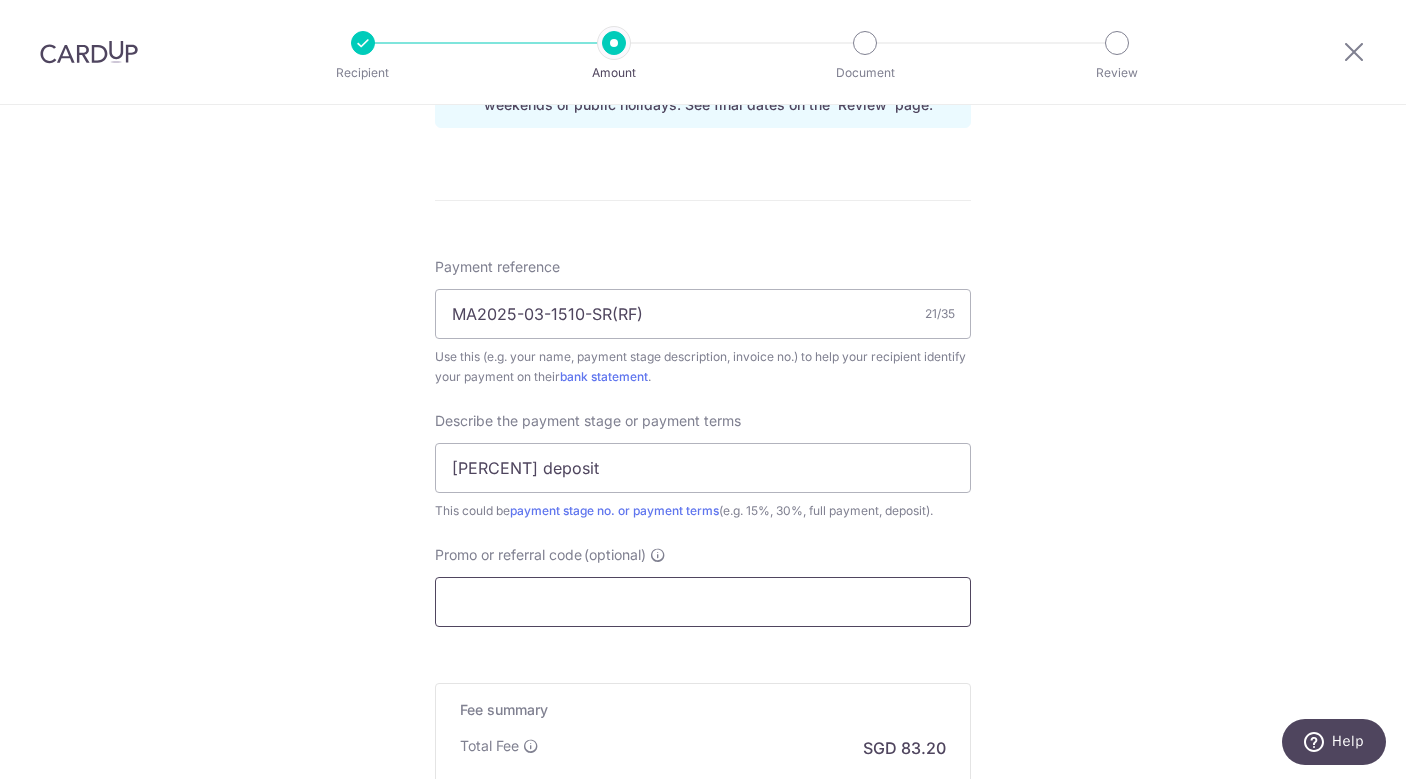 click on "Promo or referral code
(optional)" at bounding box center (703, 602) 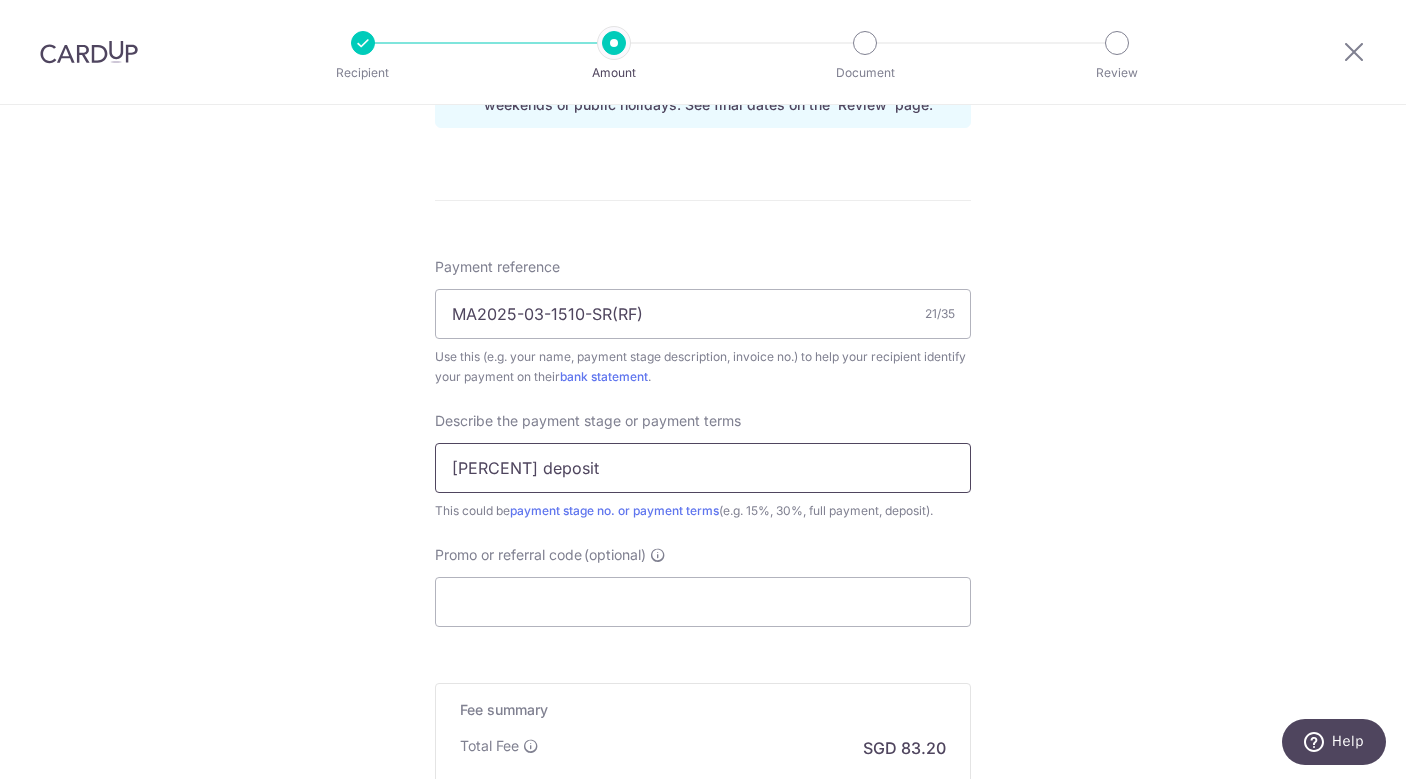 click on "10% deposit" at bounding box center (703, 468) 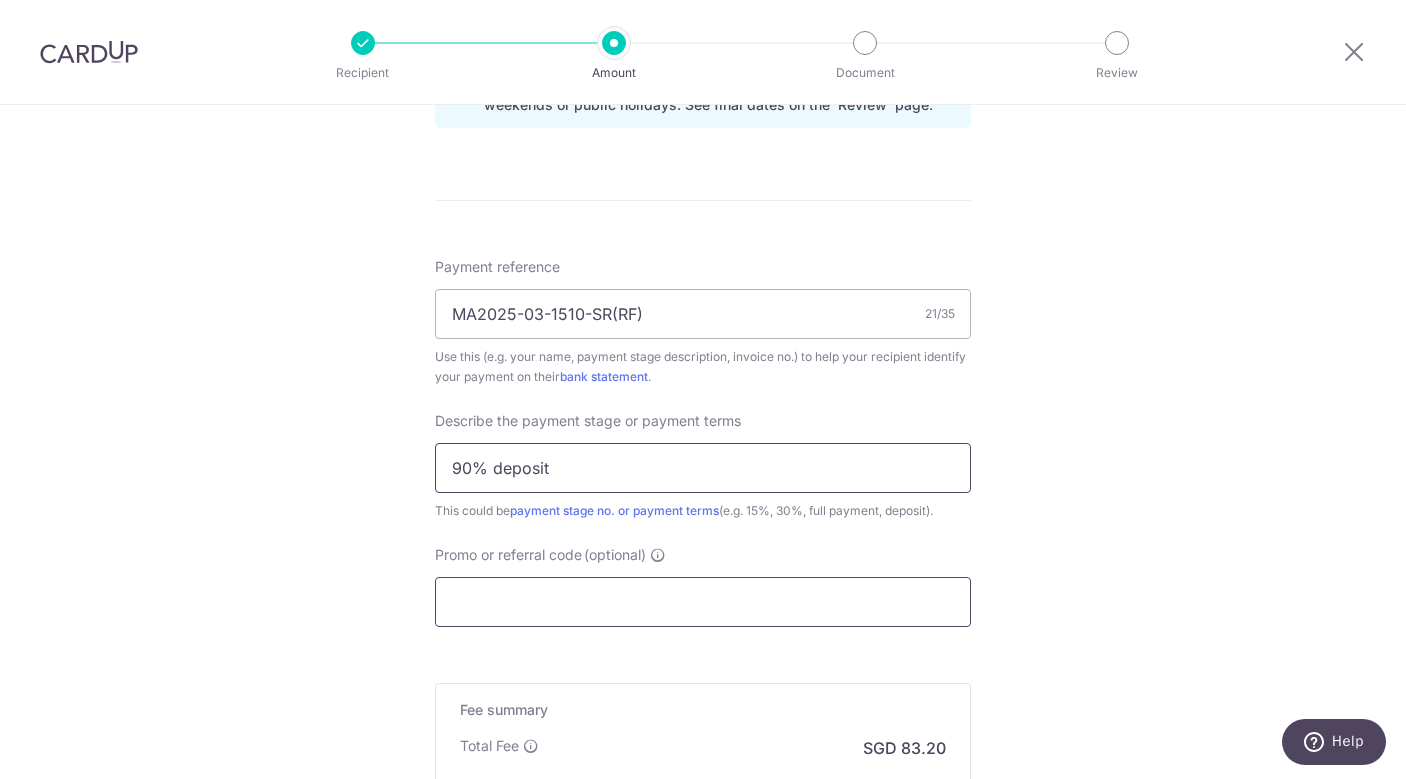 type on "90% deposit" 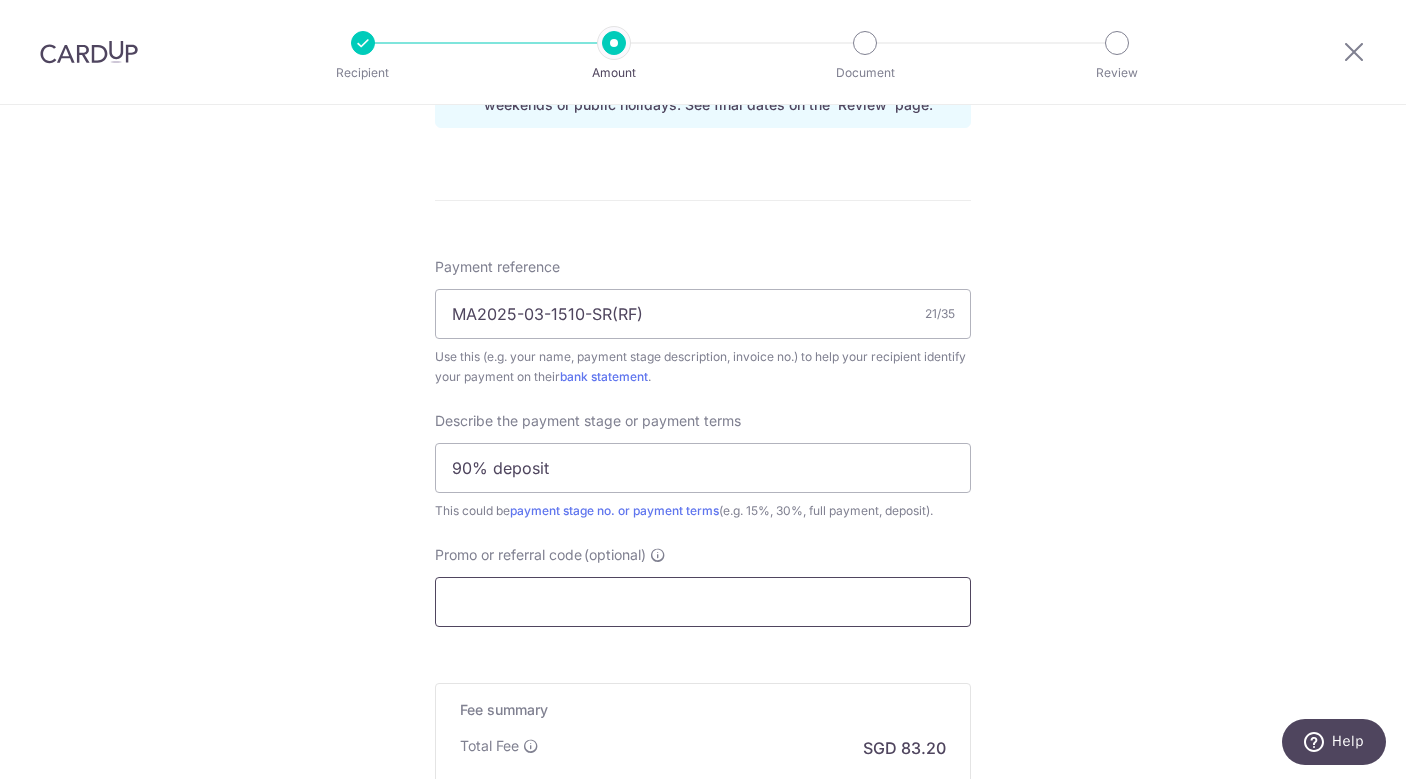 click on "Promo or referral code
(optional)" at bounding box center (703, 602) 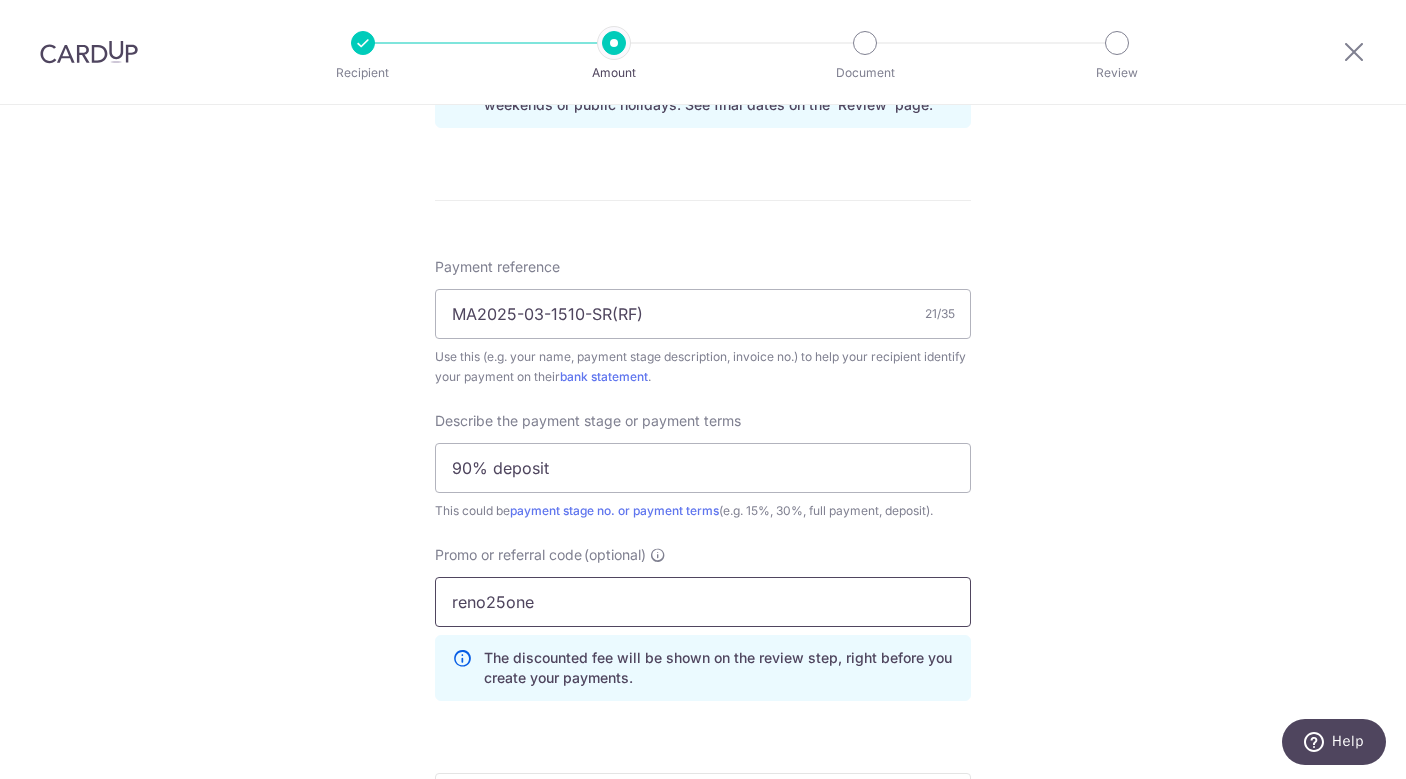 type on "reno25one" 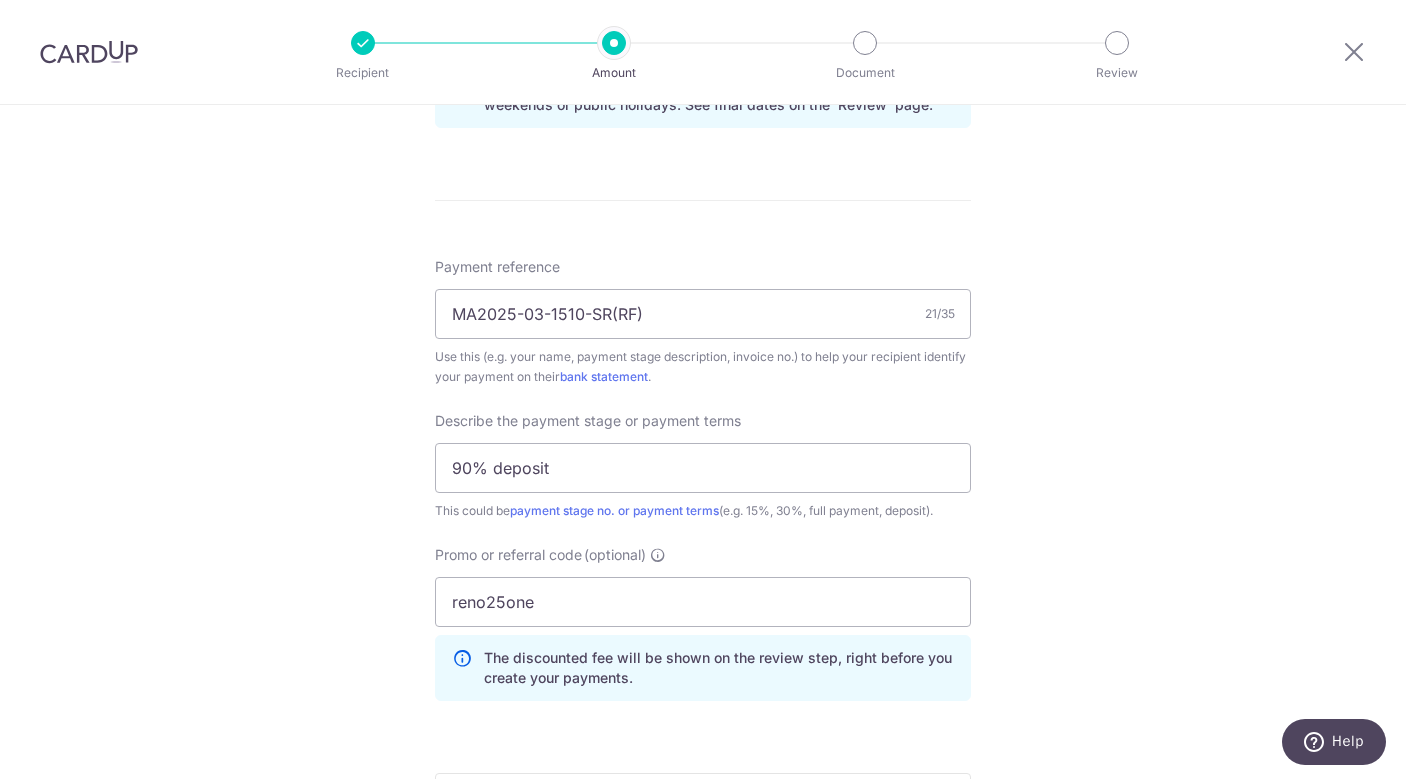 click on "Tell us more about your payment
Enter payment amount
SGD
3,200.00
3200.00
Select Card
**** 3244
Add credit card
Your Cards
**** 3244
Secure 256-bit SSL
Text
New card details
Card
Secure 256-bit SSL" at bounding box center [703, 73] 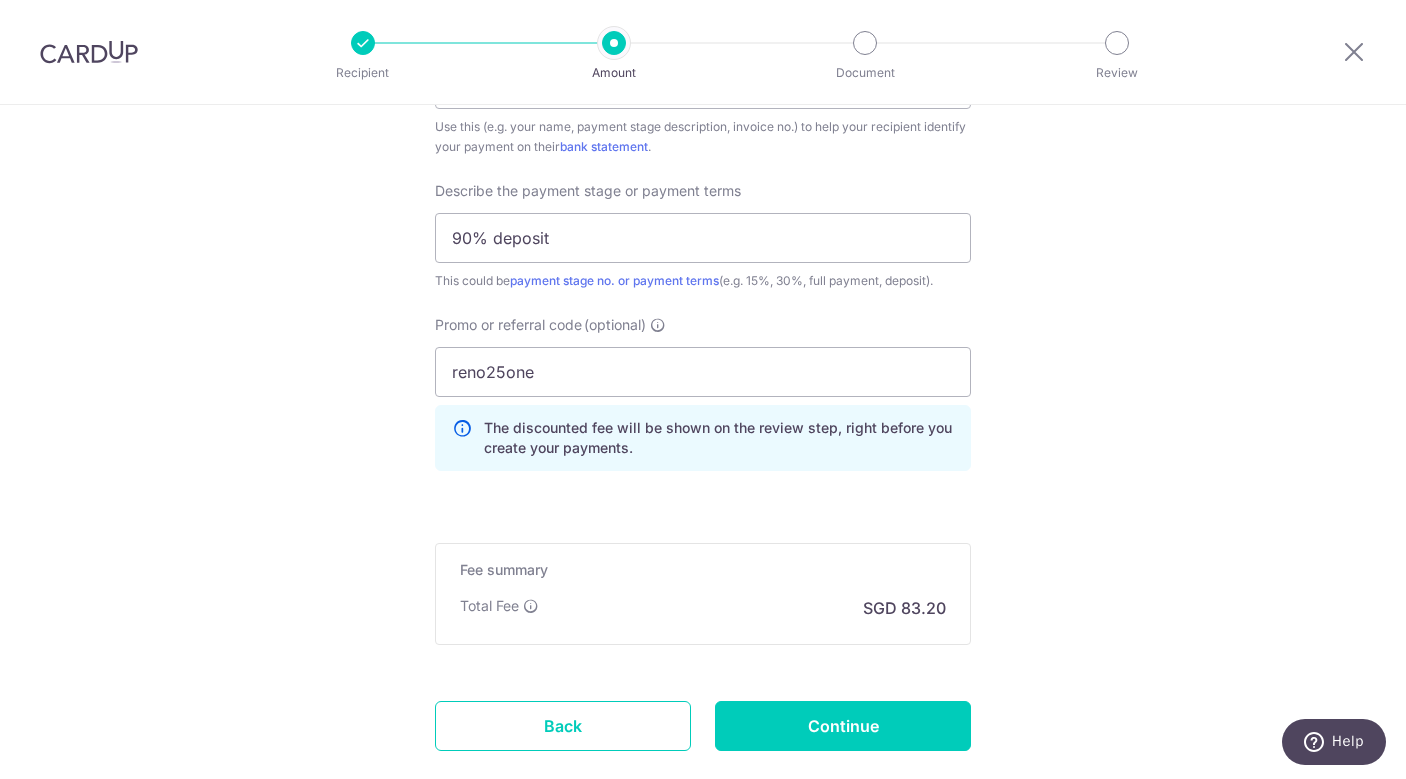 scroll, scrollTop: 1356, scrollLeft: 0, axis: vertical 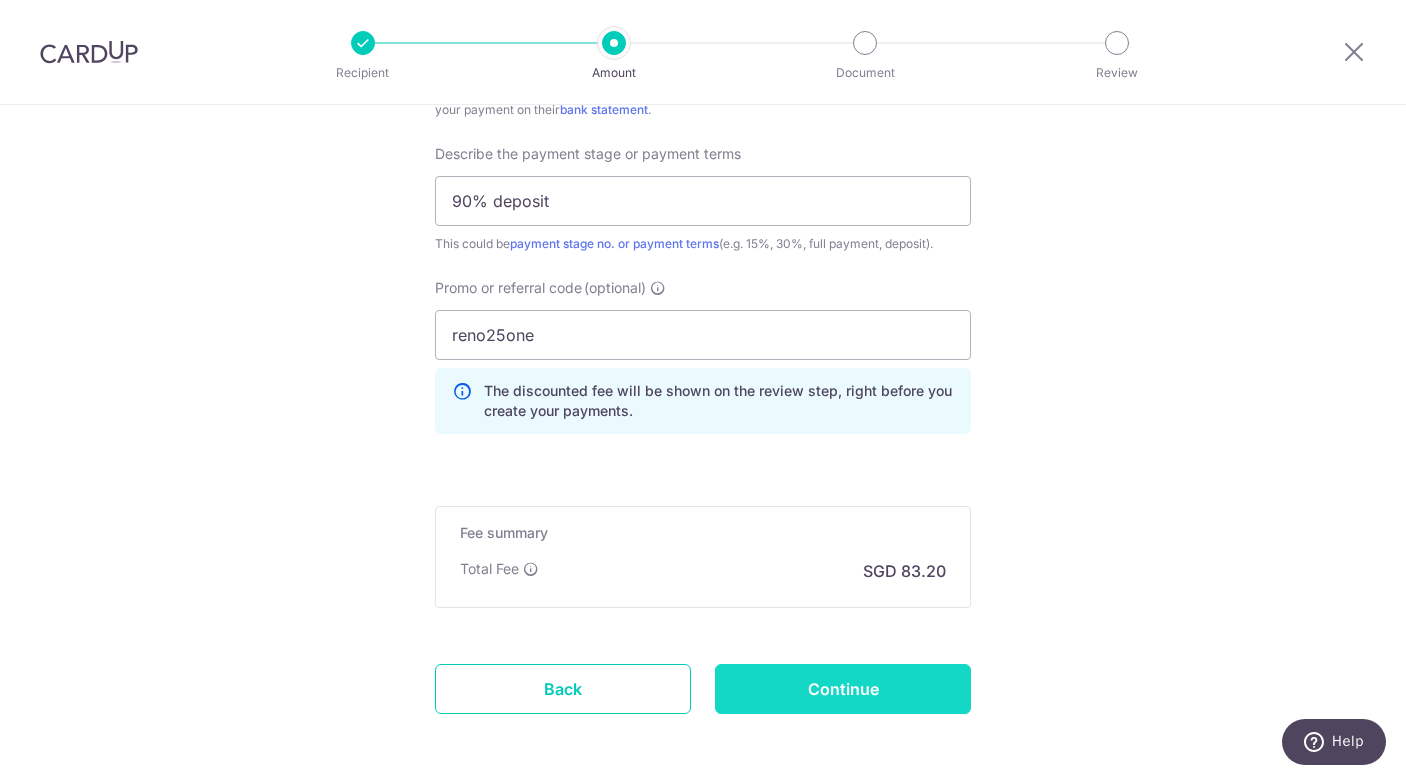 click on "Continue" at bounding box center [843, 689] 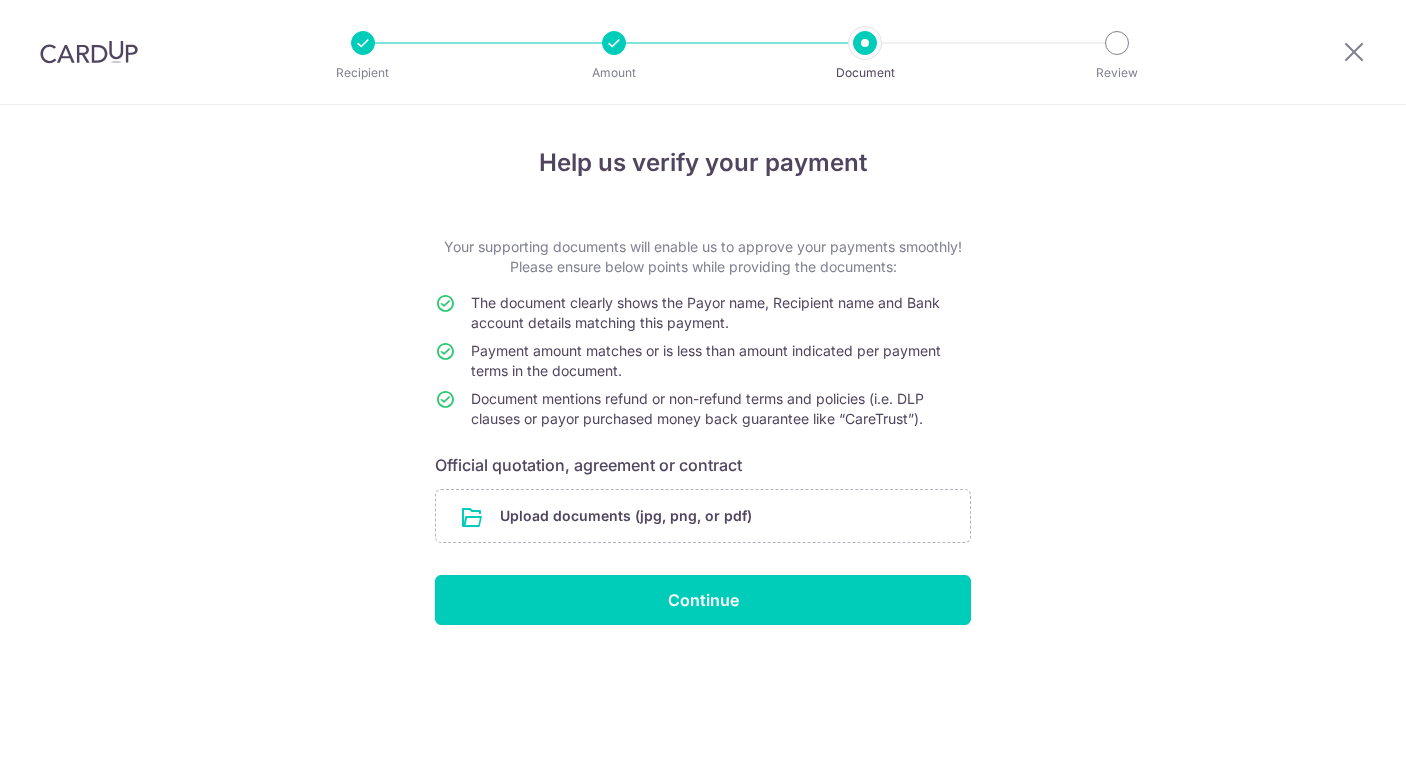 scroll, scrollTop: 0, scrollLeft: 0, axis: both 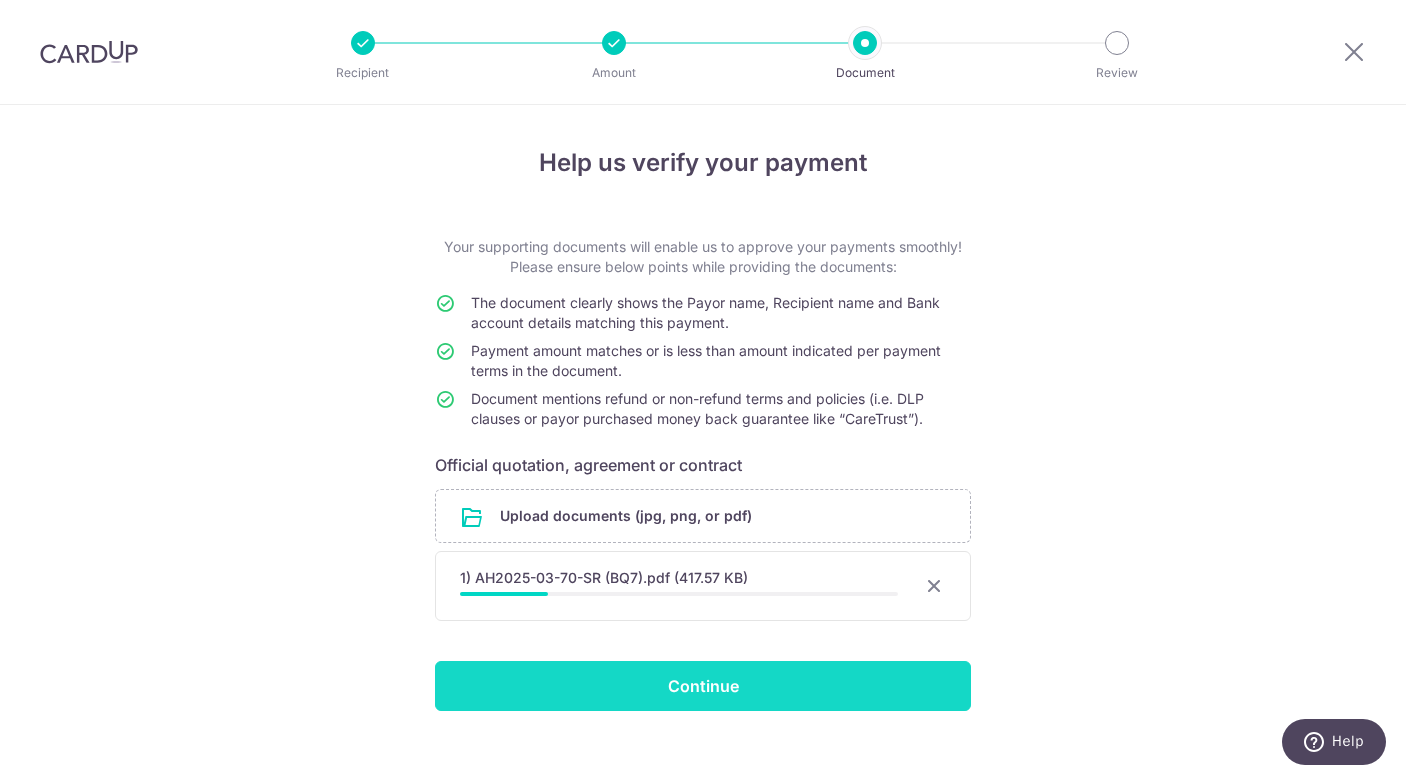 click on "Continue" at bounding box center (703, 686) 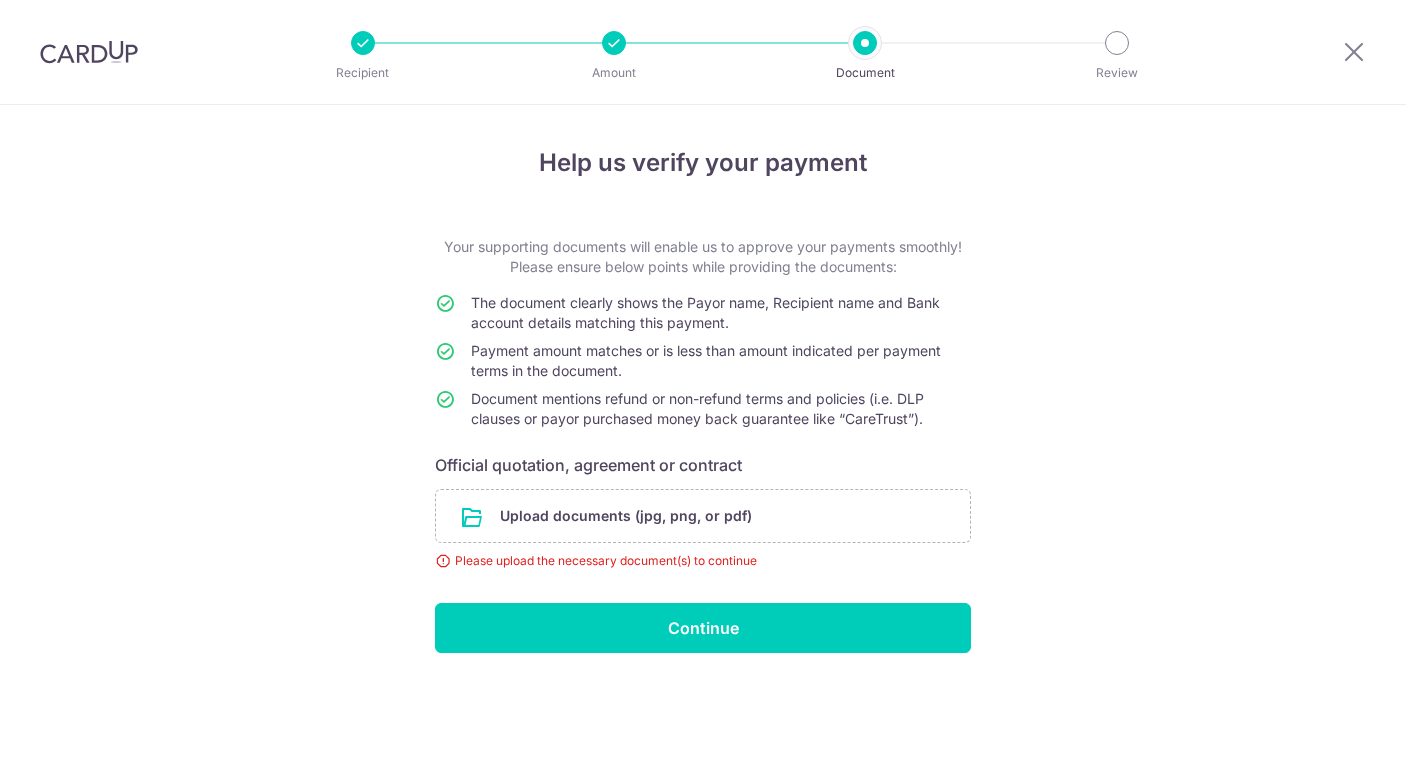 scroll, scrollTop: 0, scrollLeft: 0, axis: both 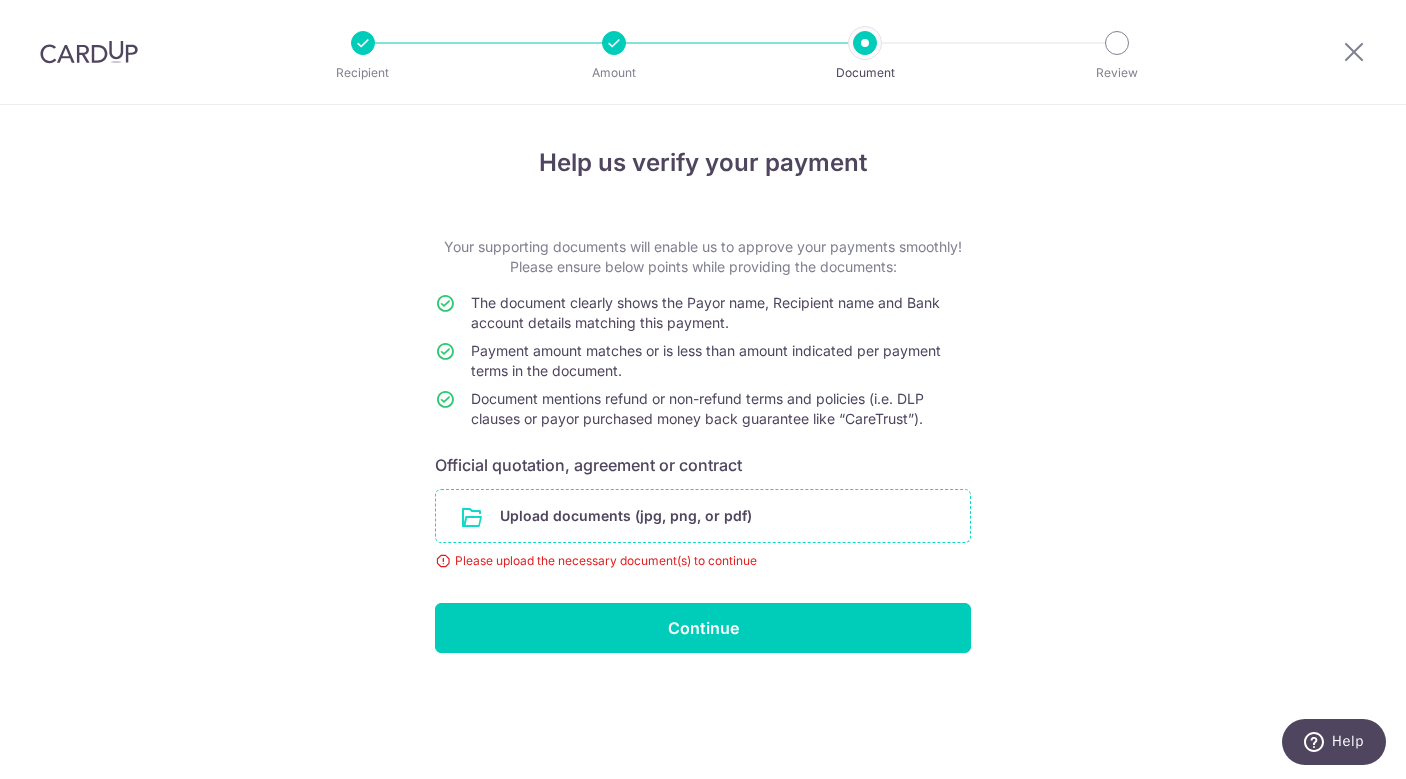 click at bounding box center [703, 516] 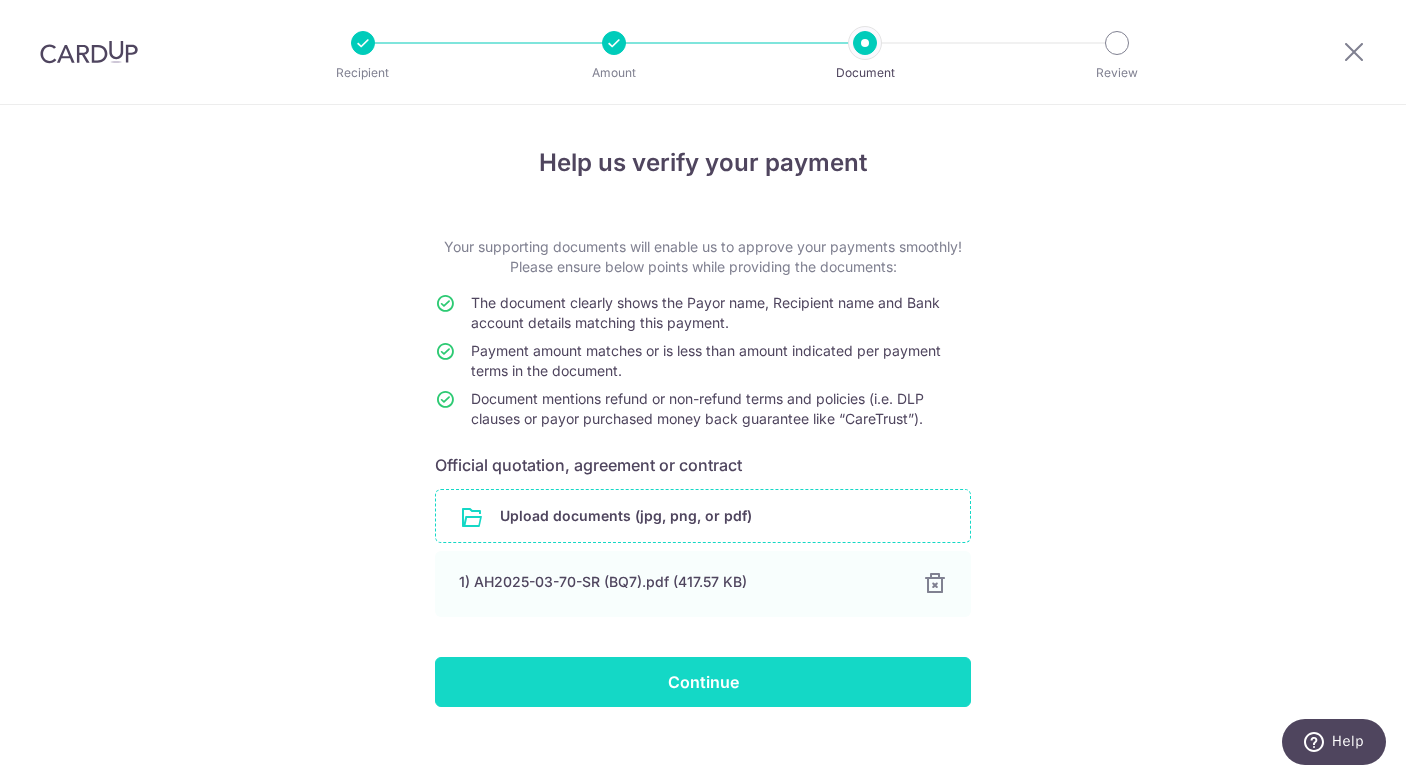 click on "Continue" at bounding box center (703, 682) 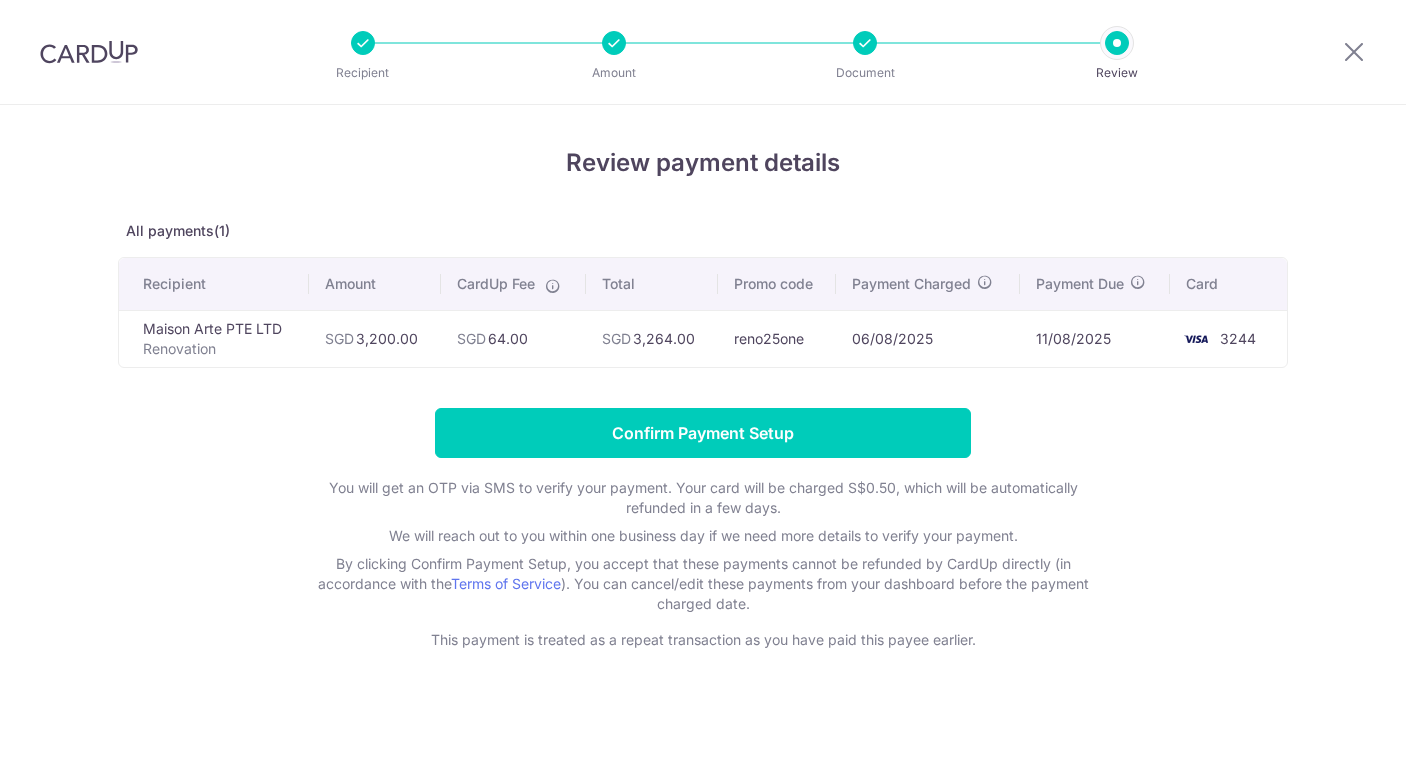 scroll, scrollTop: 0, scrollLeft: 0, axis: both 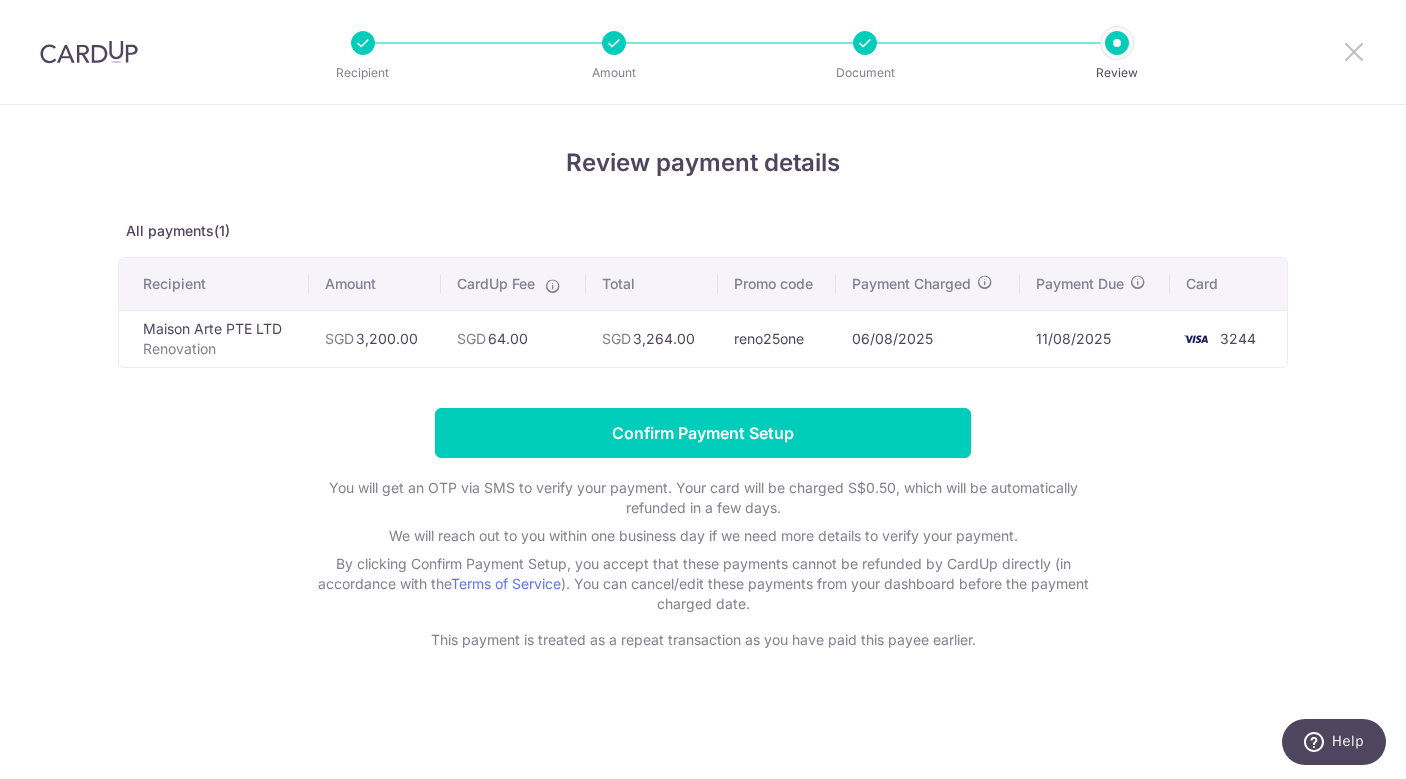 click at bounding box center [1354, 51] 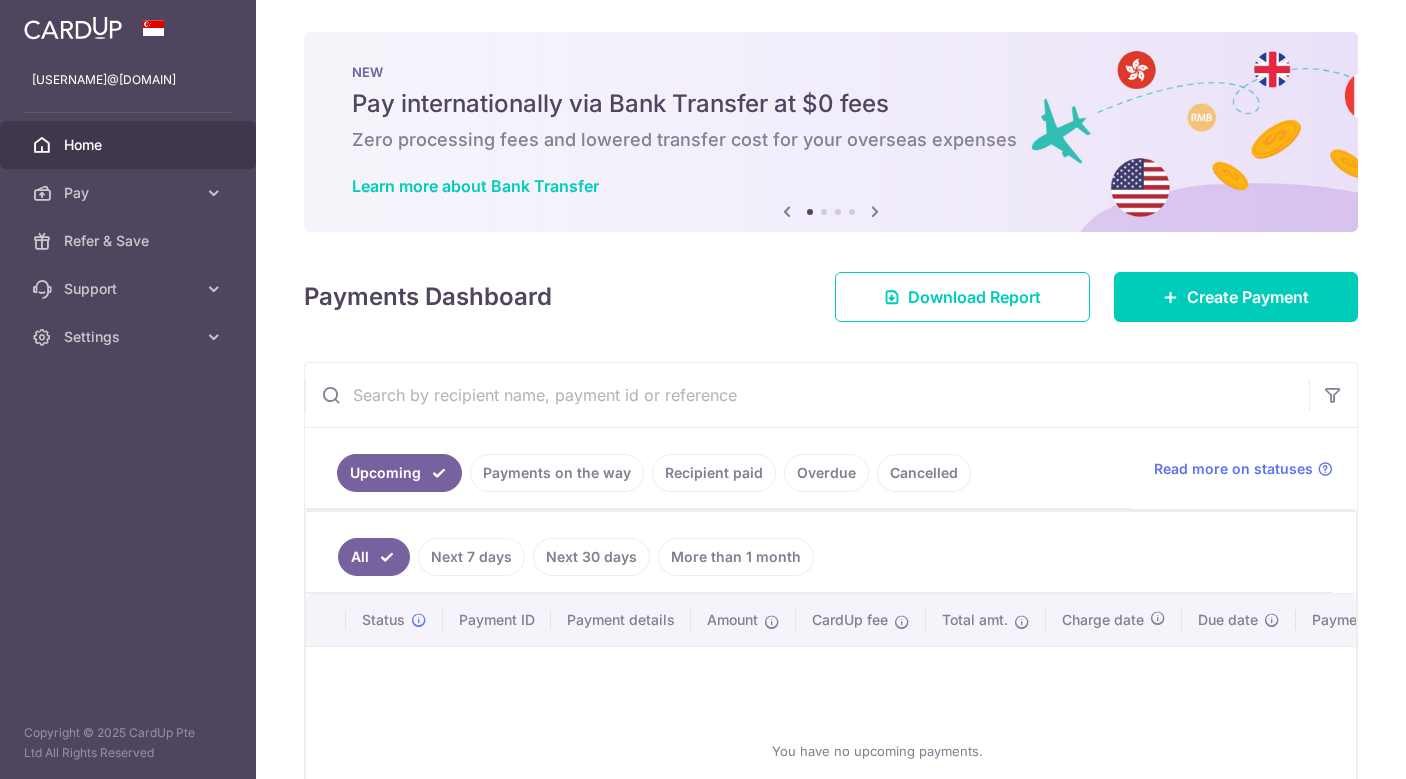 scroll, scrollTop: 0, scrollLeft: 0, axis: both 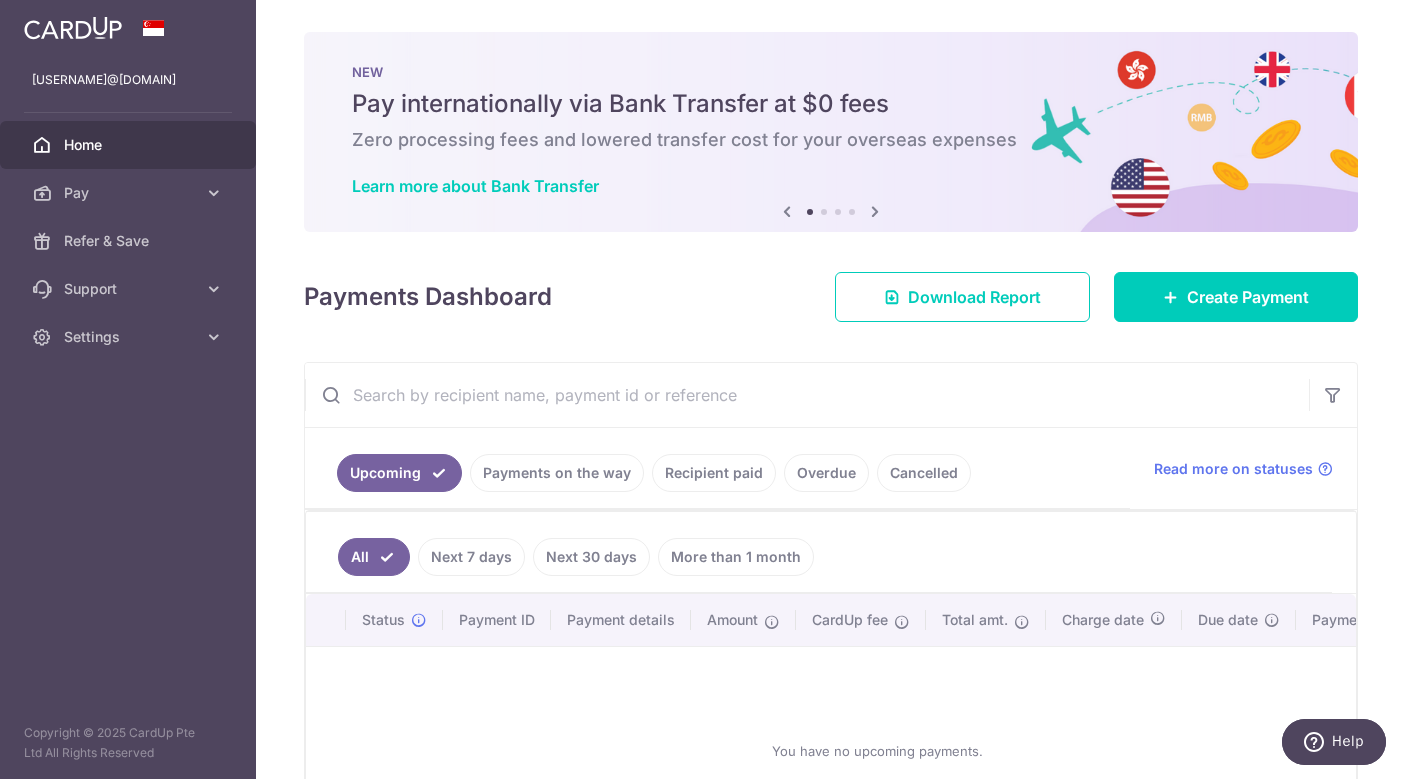 click on "Payments on the way" at bounding box center [557, 473] 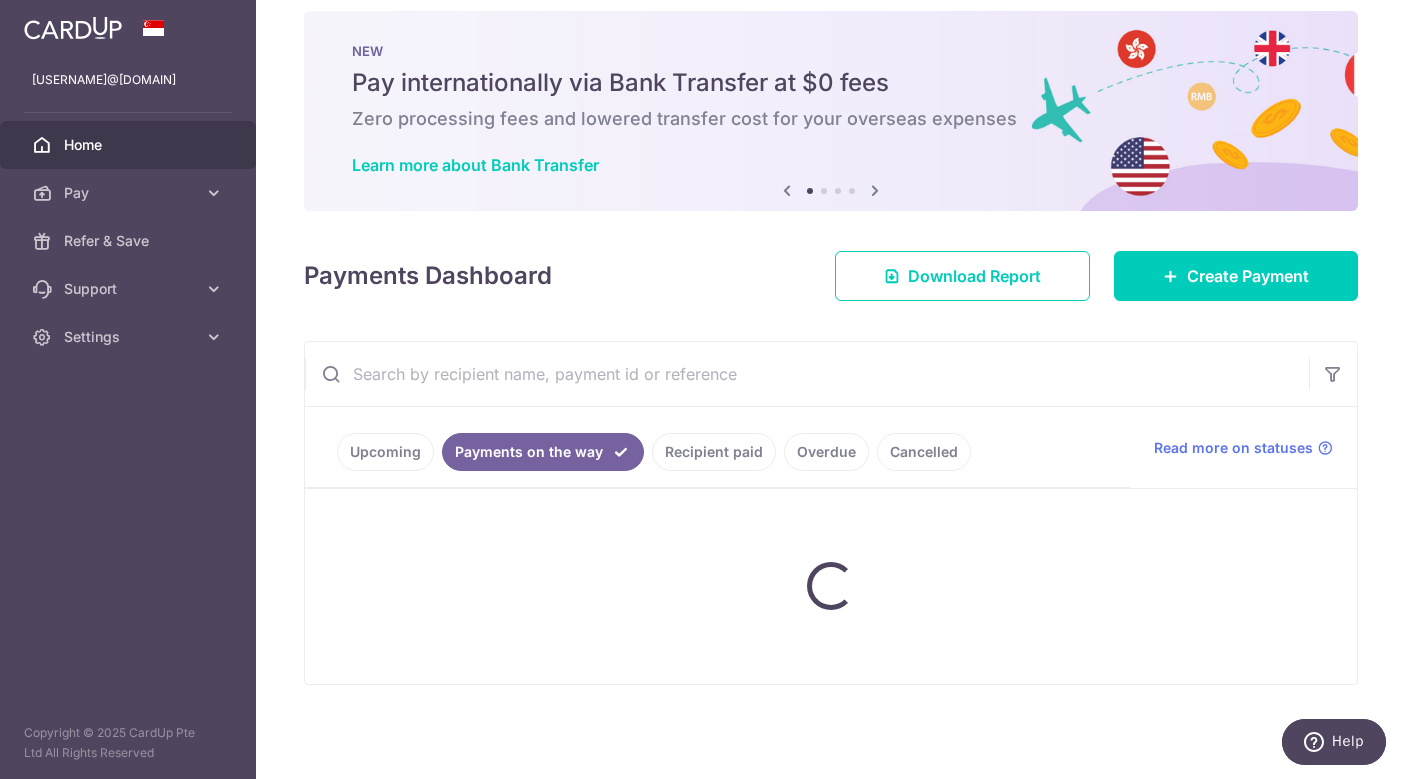 scroll, scrollTop: 0, scrollLeft: 0, axis: both 